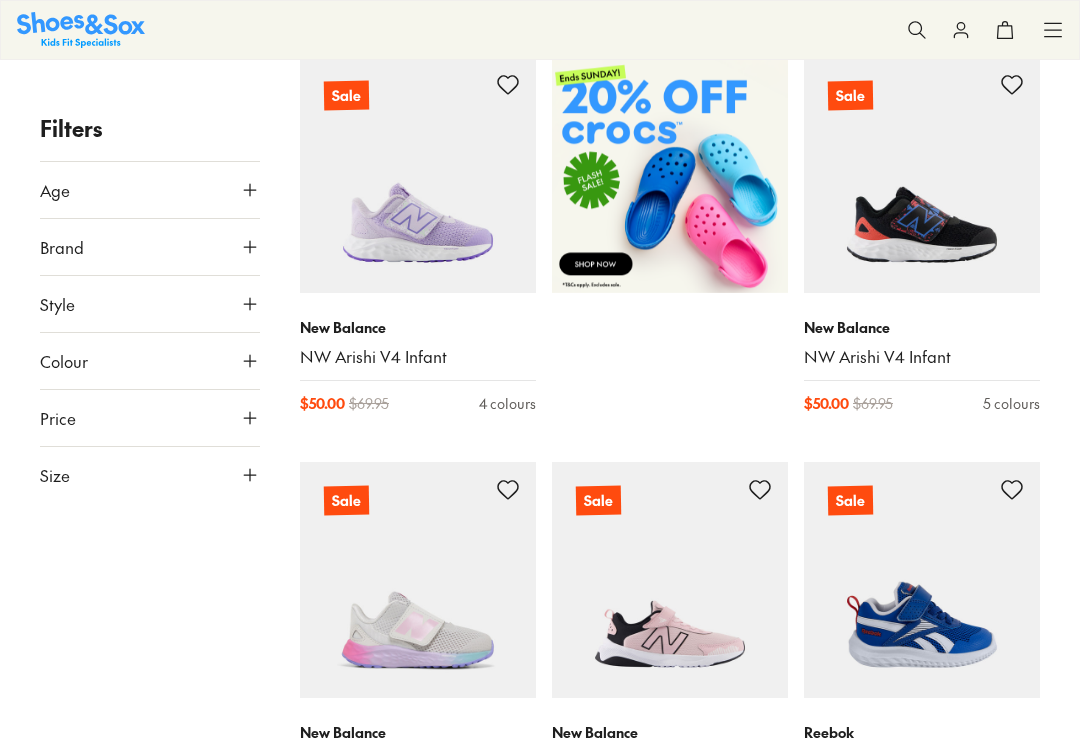 scroll, scrollTop: 730, scrollLeft: 0, axis: vertical 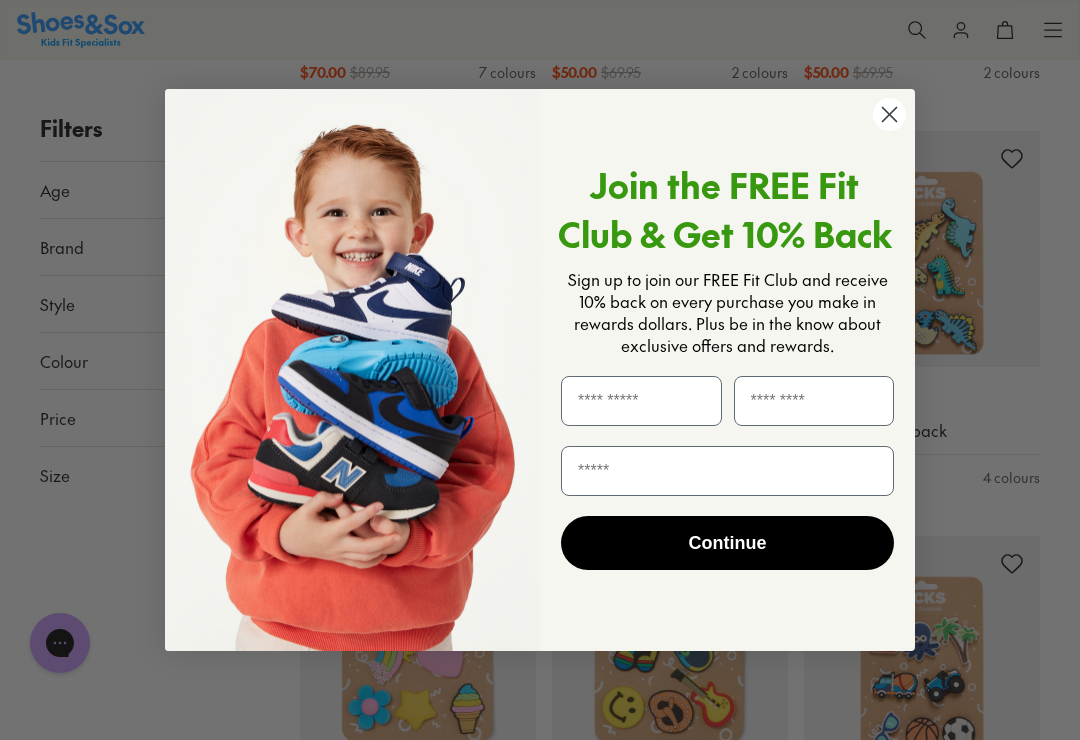 click at bounding box center [641, 401] 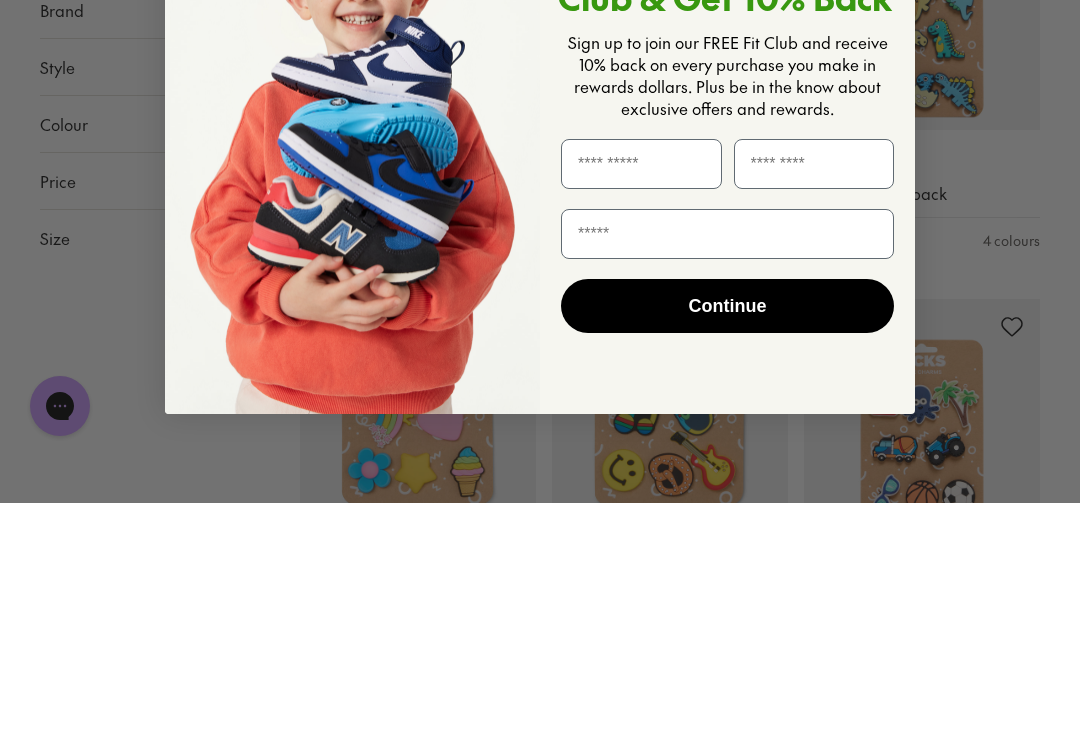 click on "Join the FREE Fit Club & Get 10% Back Sign up to join our FREE Fit Club and receive 10% back on every purchase you make in rewards dollars. Plus be in the know about exclusive offers and rewards. Continue" at bounding box center [720, 370] 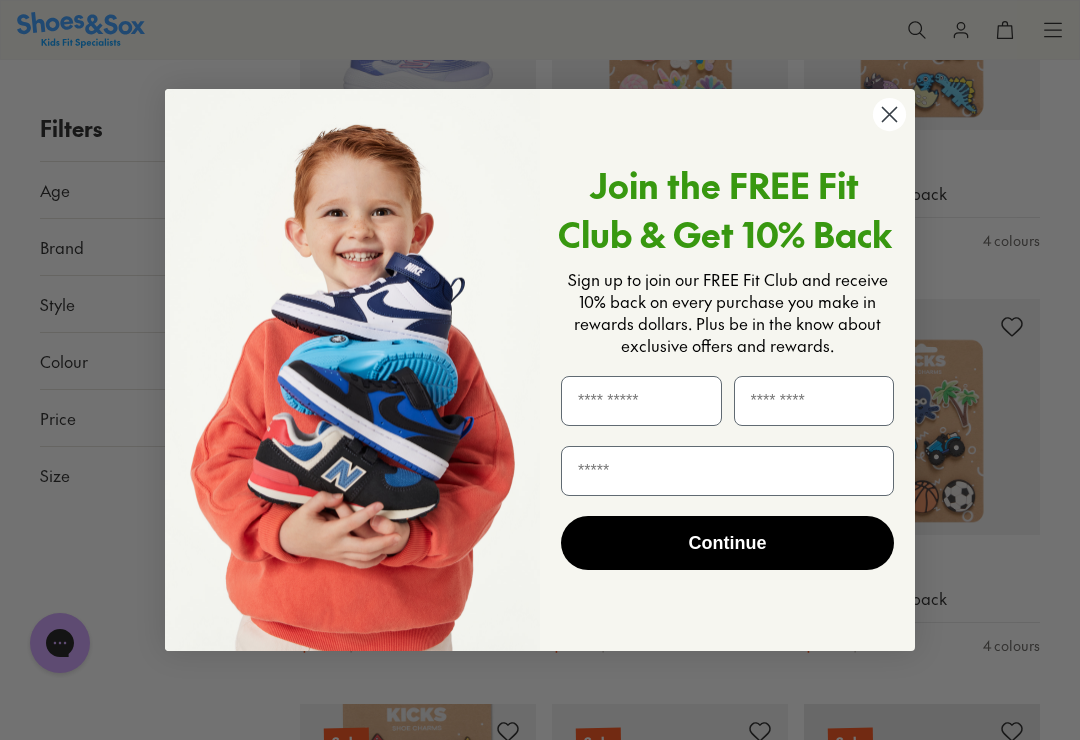 click at bounding box center (641, 401) 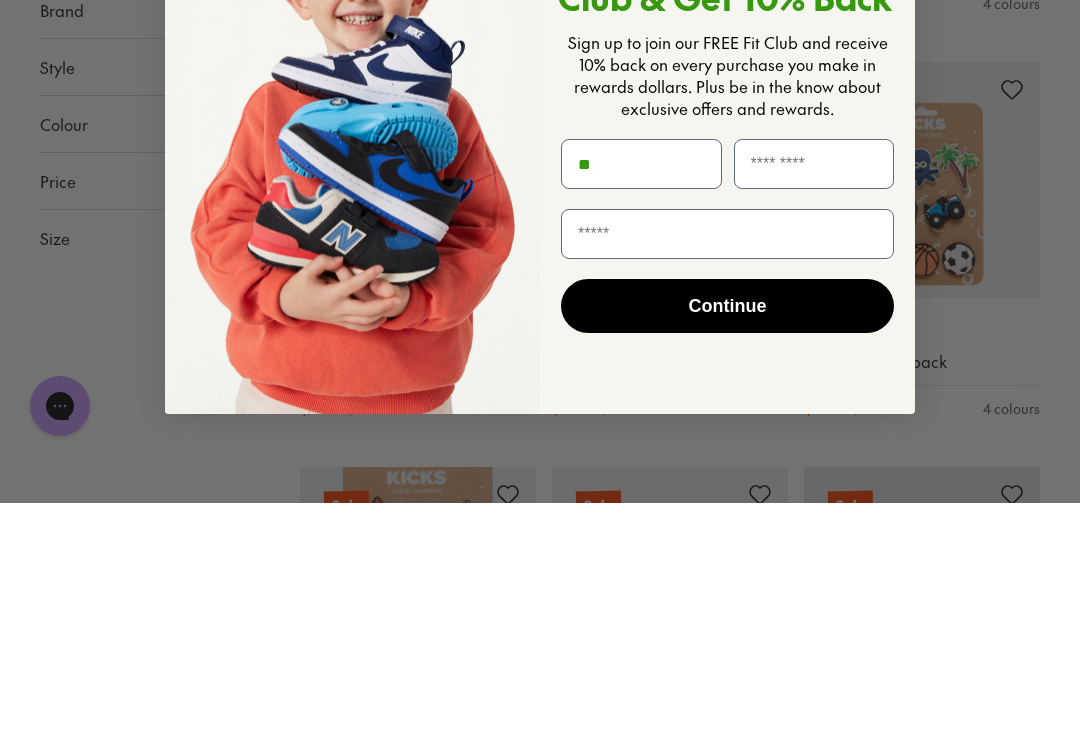 scroll, scrollTop: 0, scrollLeft: 0, axis: both 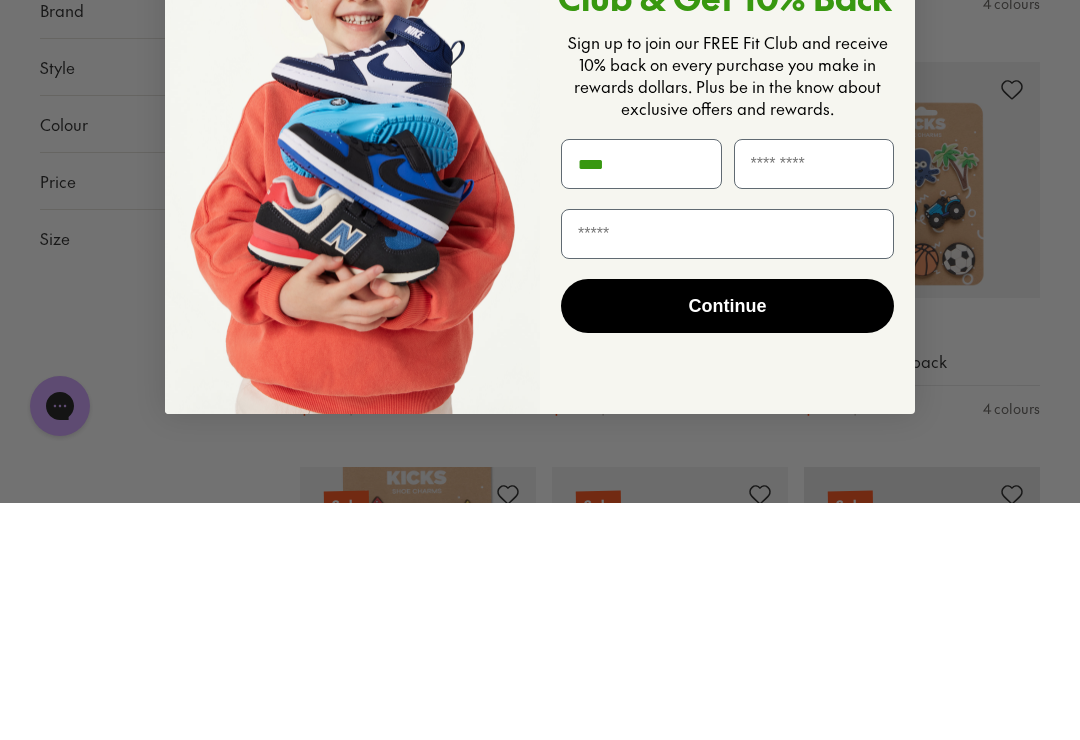 type on "***" 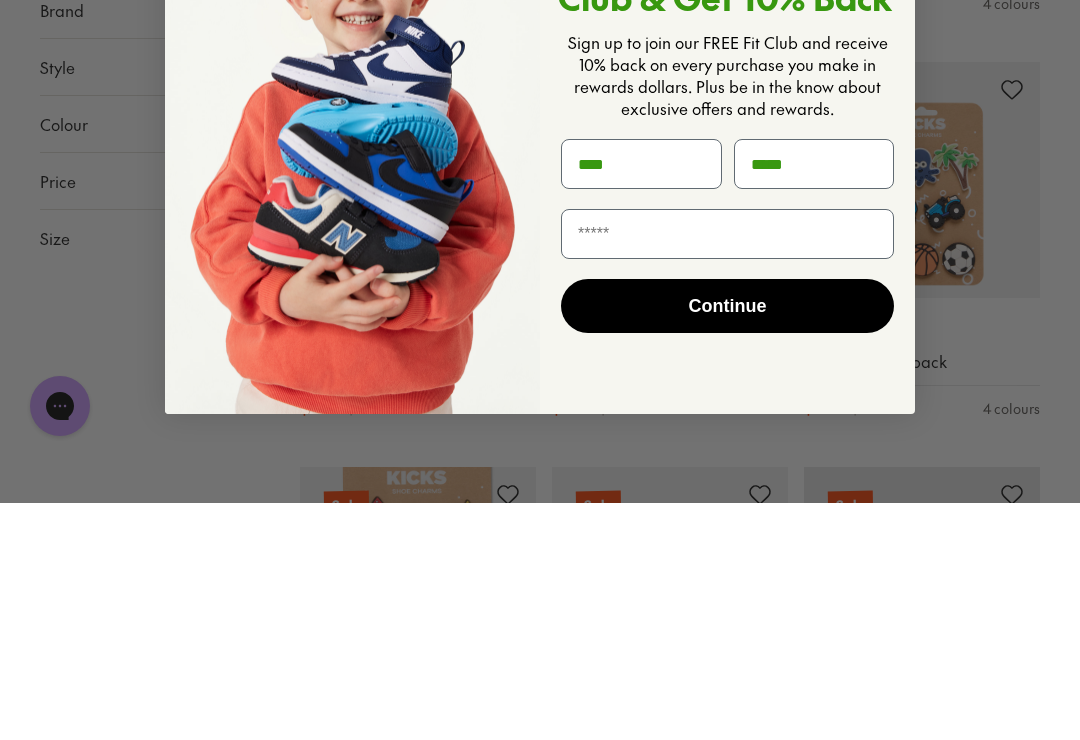 type on "*****" 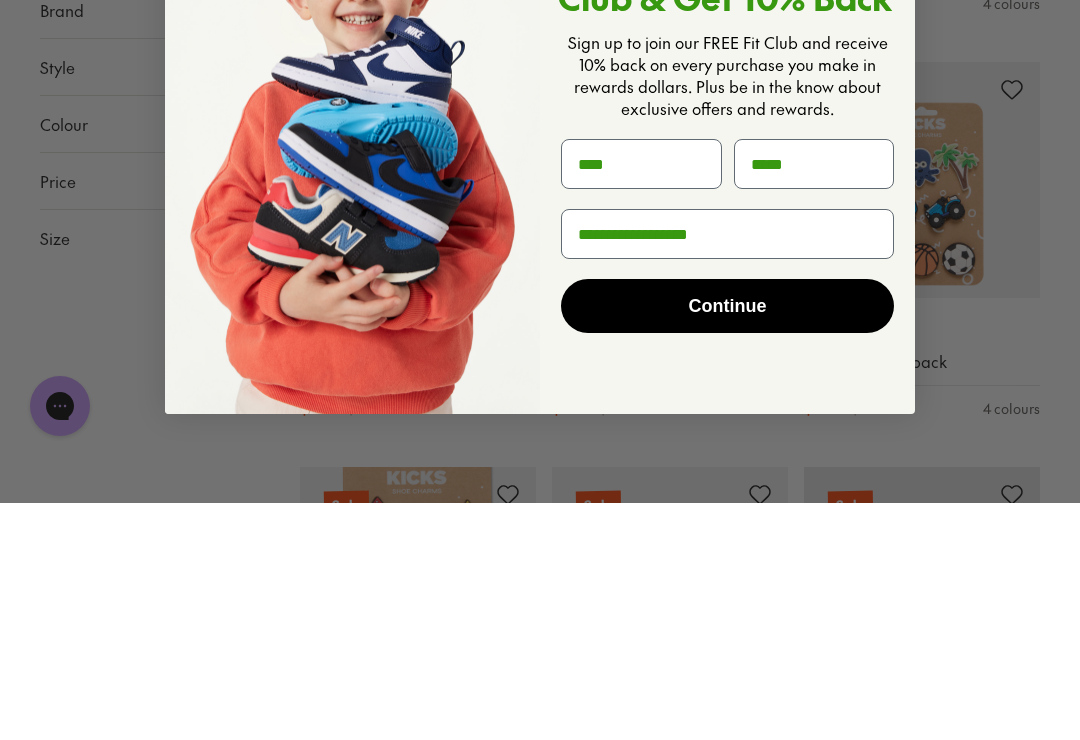 type on "**********" 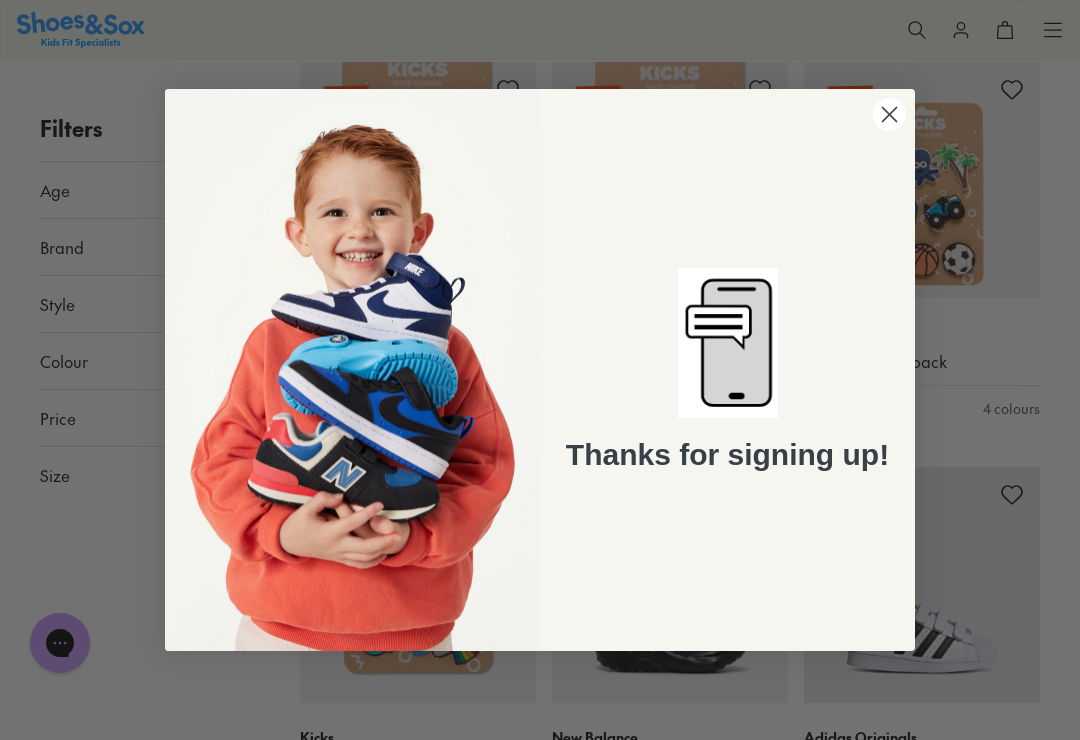 click on "Close dialog" 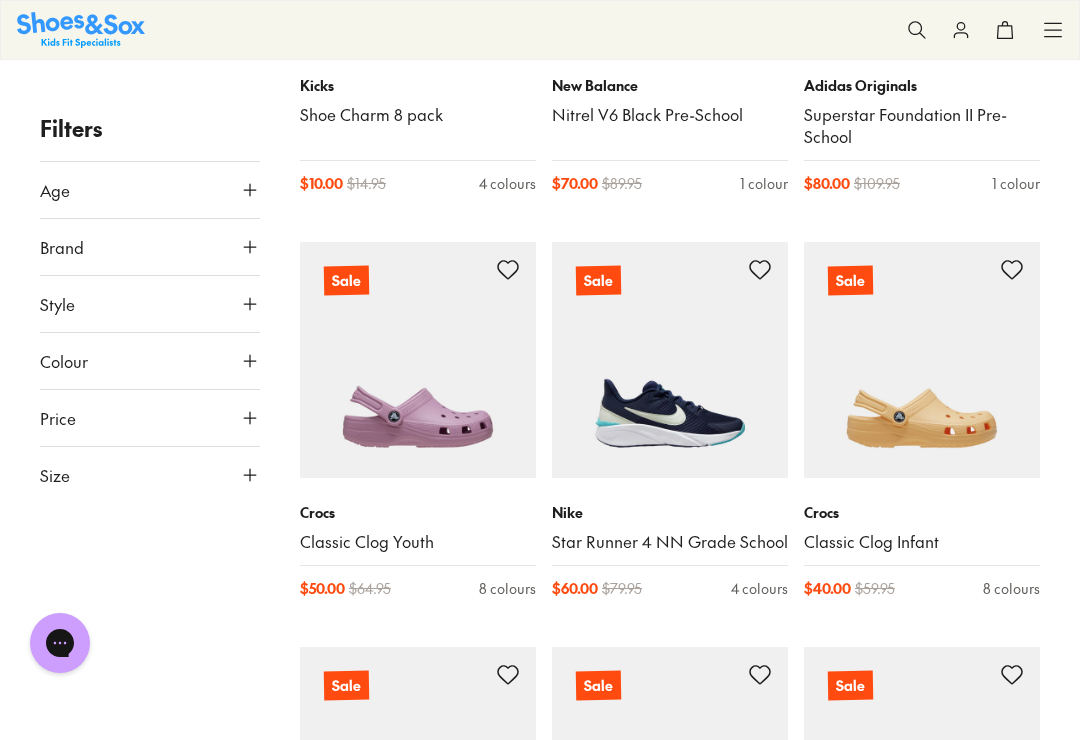scroll, scrollTop: 4132, scrollLeft: 0, axis: vertical 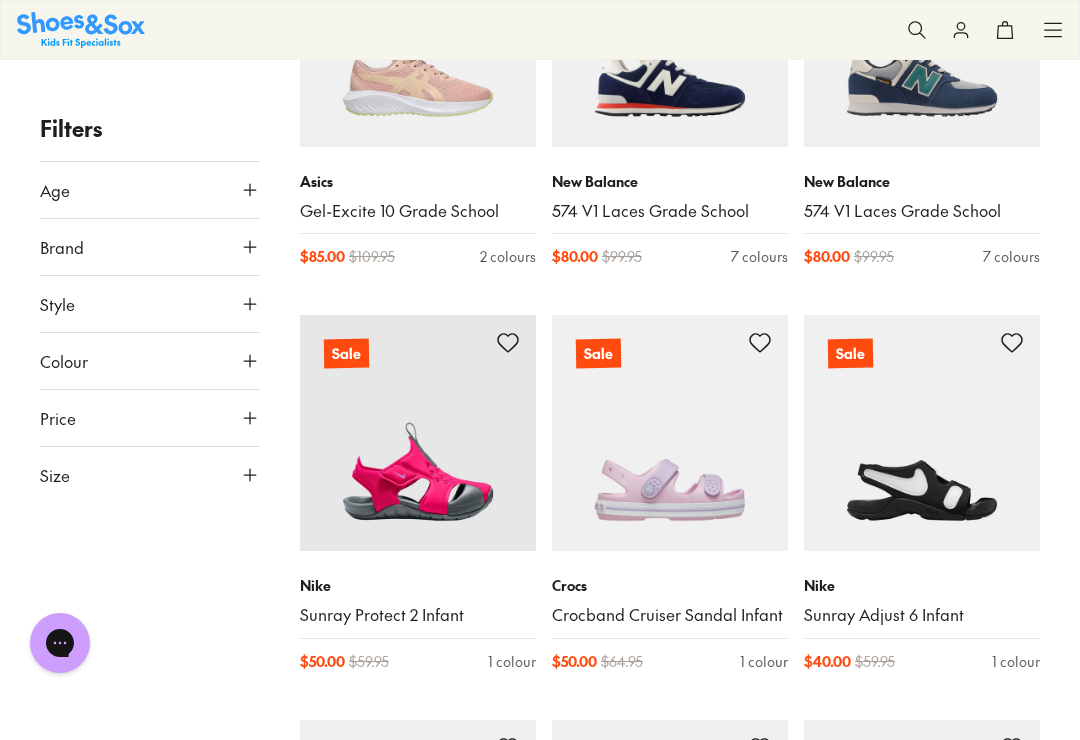 click on "Filters Age Infant/Toddler ( 296 ) Youth ( 196 ) Junior ( 141 ) Senior ( 89 ) Pre Walker ( 19 ) Adult ( 7 ) Brand Adidas Originals ( 10 ) Adidas Performance ( 20 ) Agatha Ruiz De La Prada ( 5 ) Asics ( 39 ) Birkenstock ( 2 ) Bobux ( 48 ) Camper ( 15 ) Candy ( 16 ) Ciao ( 73 ) Clarks ( 203 ) Converse ( 4 ) Crocs ( 26 ) Garvalin ( 2 ) Harrison ( 1 ) Jett Jones ( 1 ) Kicks ( 15 ) Miss Candy ( 1 ) Native ( 1 ) New Balance ( 52 ) Nike ( 67 ) Old Soles ( 24 ) Pablosky ( 15 ) Puma ( 5 ) Reebok ( 50 ) Roc ( 10 ) Skechers ( 31 ) Surefit ( 3 ) Teva ( 8 ) Vans ( 2 ) Walnut ( 4 ) Style Sneakers ( 155 ) Sport ( 155 ) Sandals ( 133 ) Boots ( 132 ) Beach Sandals ( 62 ) Shoes ( 33 ) School ( 27 ) Gumboots ( 19 ) Prewalker ( 19 ) Accessories ( 11 ) Slippers ( 7 ) Colour Black ( 120 ) Pink ( 111 ) White ( 97 ) Navy ( 74 ) Blue ( 73 ) Purple ( 64 ) Neutrals ( 37 ) Brown ( 31 ) Grey ( 24 ) Multi Colour ( 21 ) Red ( 20 ) Beige ( 18 ) Green ( 14 ) Gold ( 8 ) Silver ( 8 ) Light Blue ( 7 ) Orange ( 6 ) Yellow ( 6 ) Light Purple ( 2" at bounding box center [540, 2486] 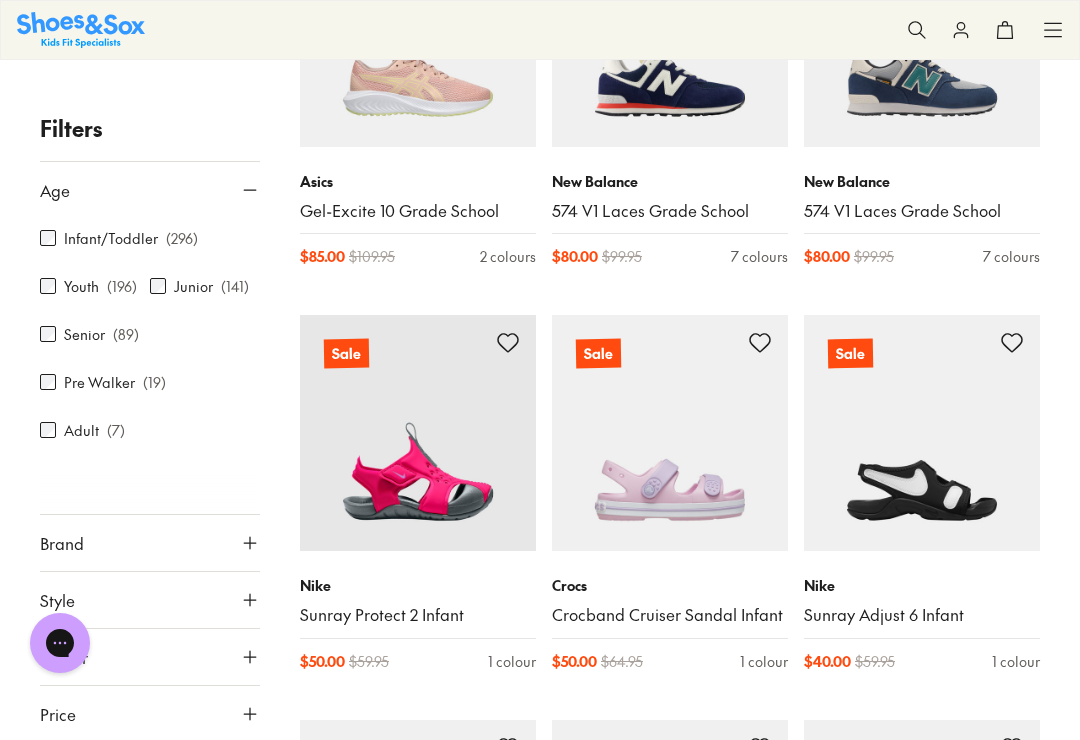 click on "Age" at bounding box center (150, 190) 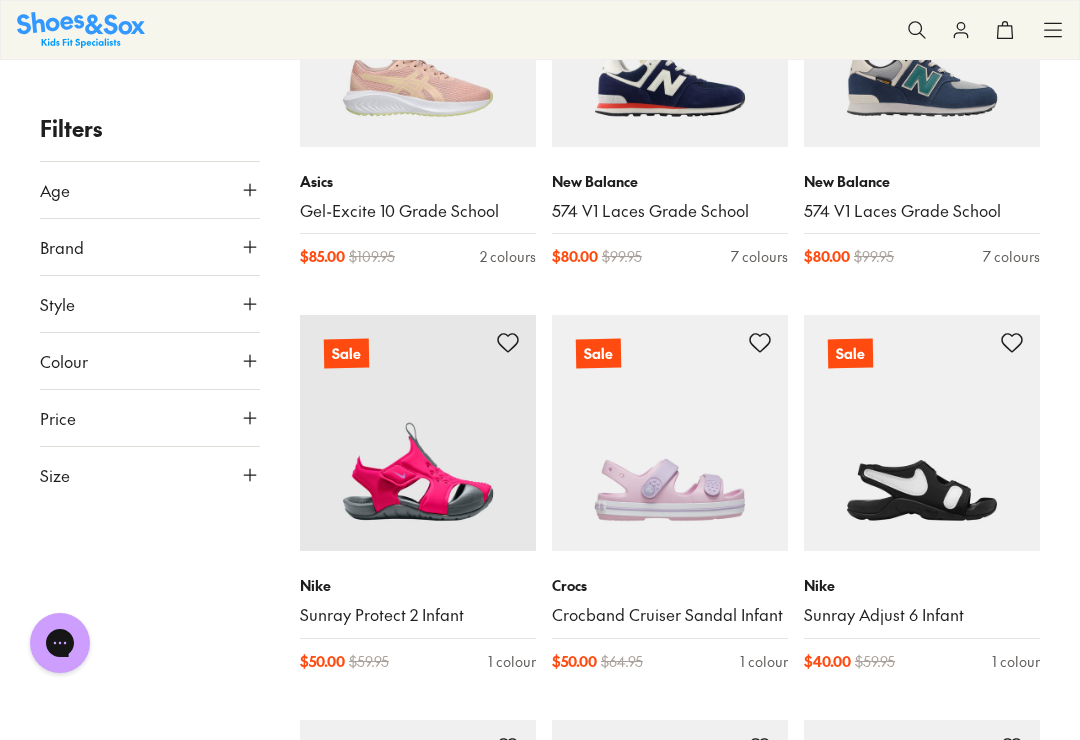click on "Age" at bounding box center (150, 190) 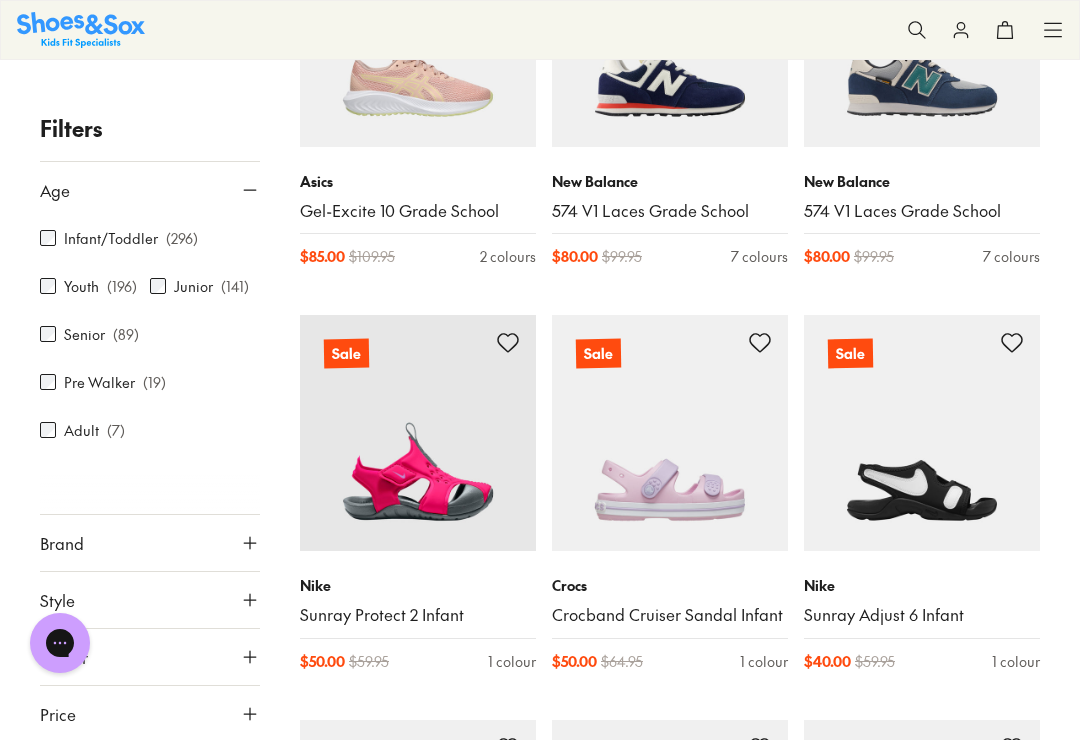 click on "Junior" at bounding box center [193, 286] 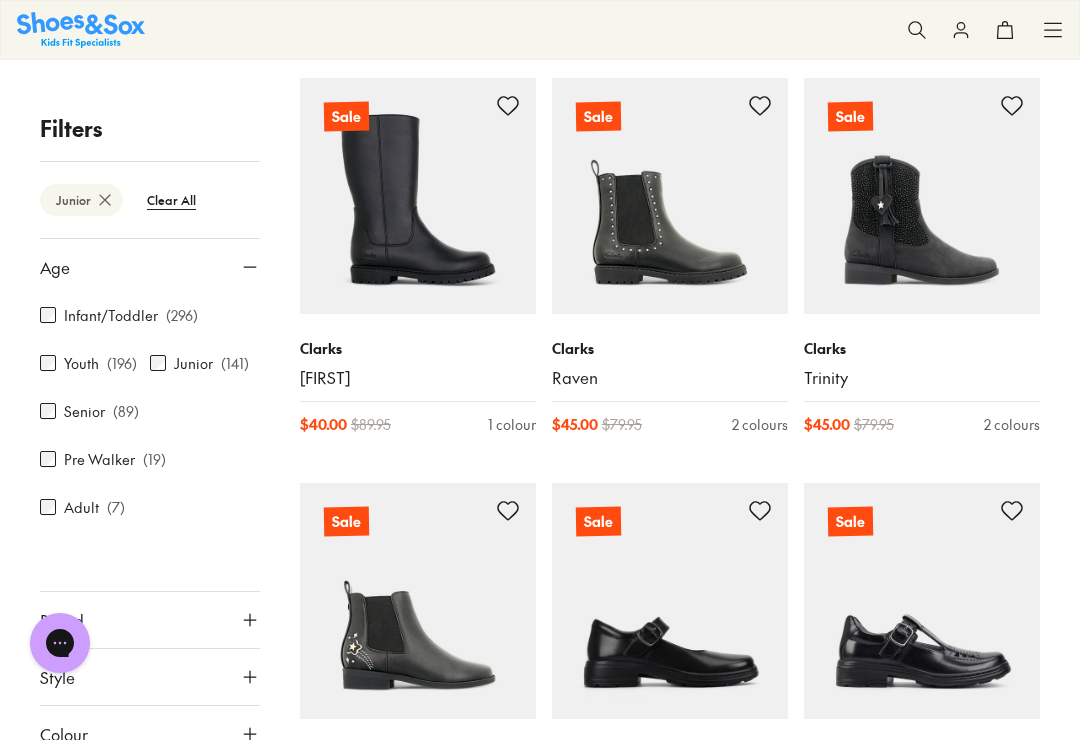 scroll, scrollTop: 1553, scrollLeft: 0, axis: vertical 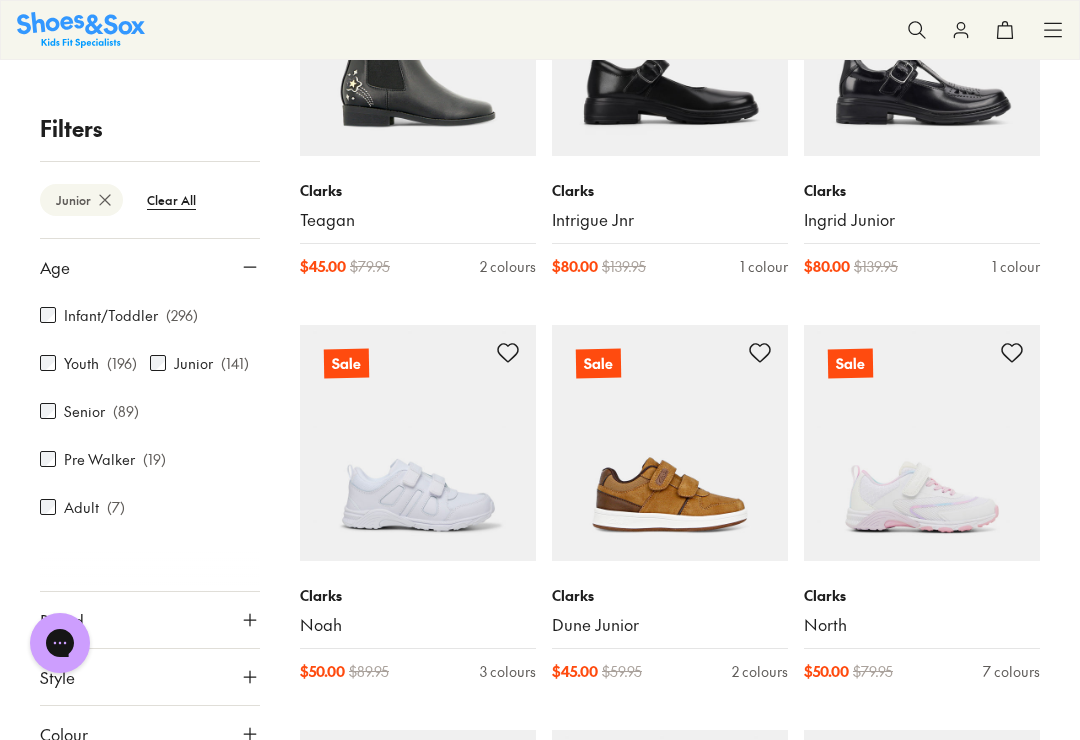 click on "Style" at bounding box center [150, 677] 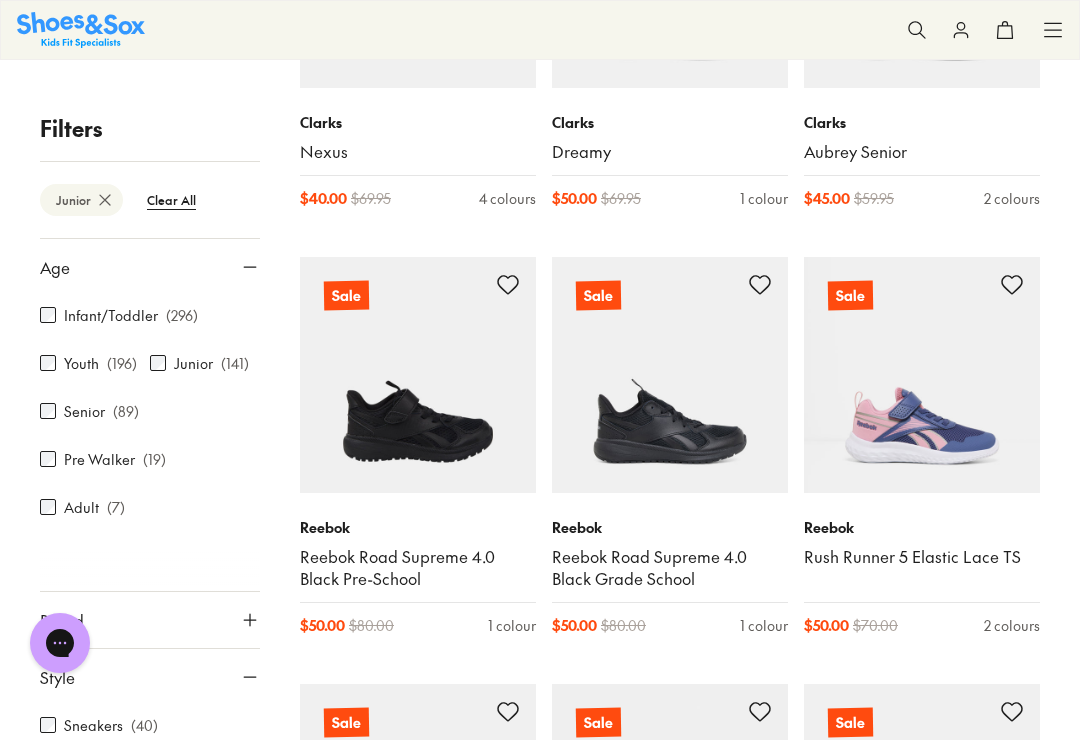 scroll, scrollTop: 3771, scrollLeft: 0, axis: vertical 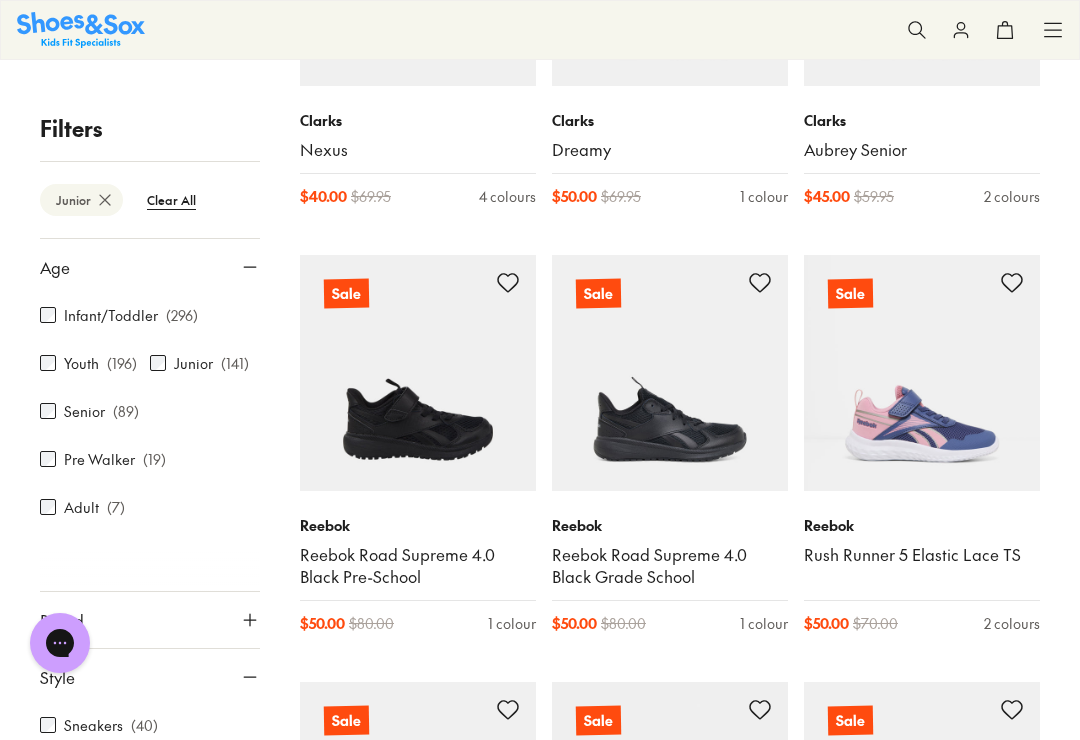 click on "Youth" at bounding box center (81, 363) 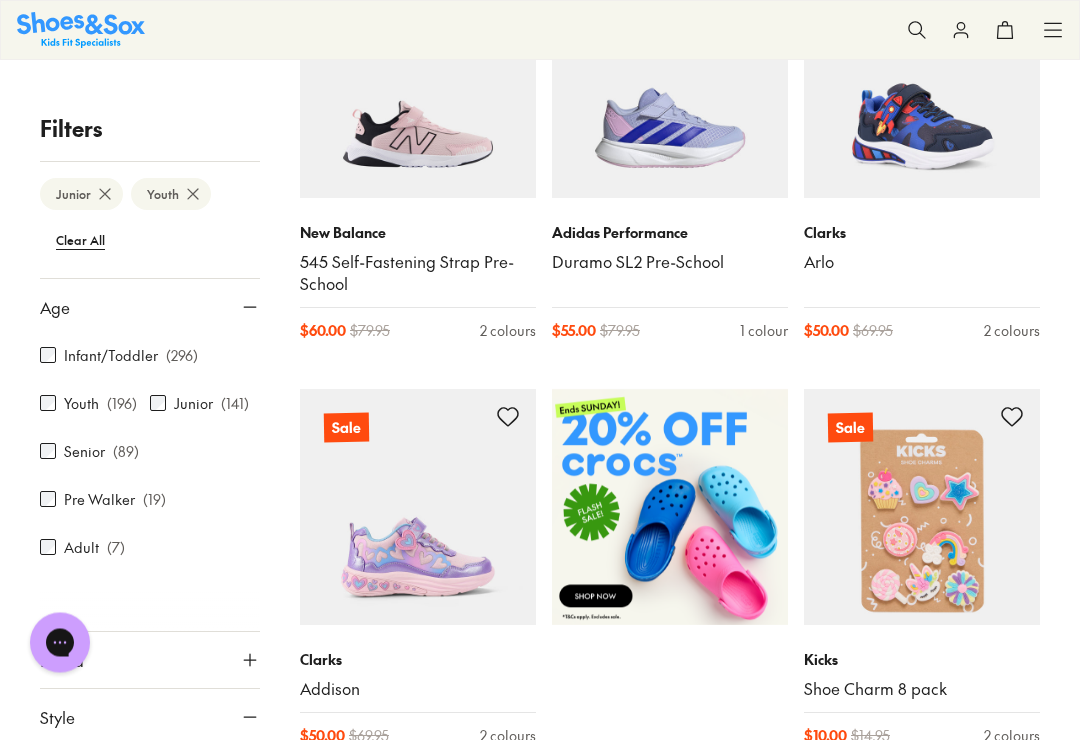 scroll, scrollTop: 423, scrollLeft: 0, axis: vertical 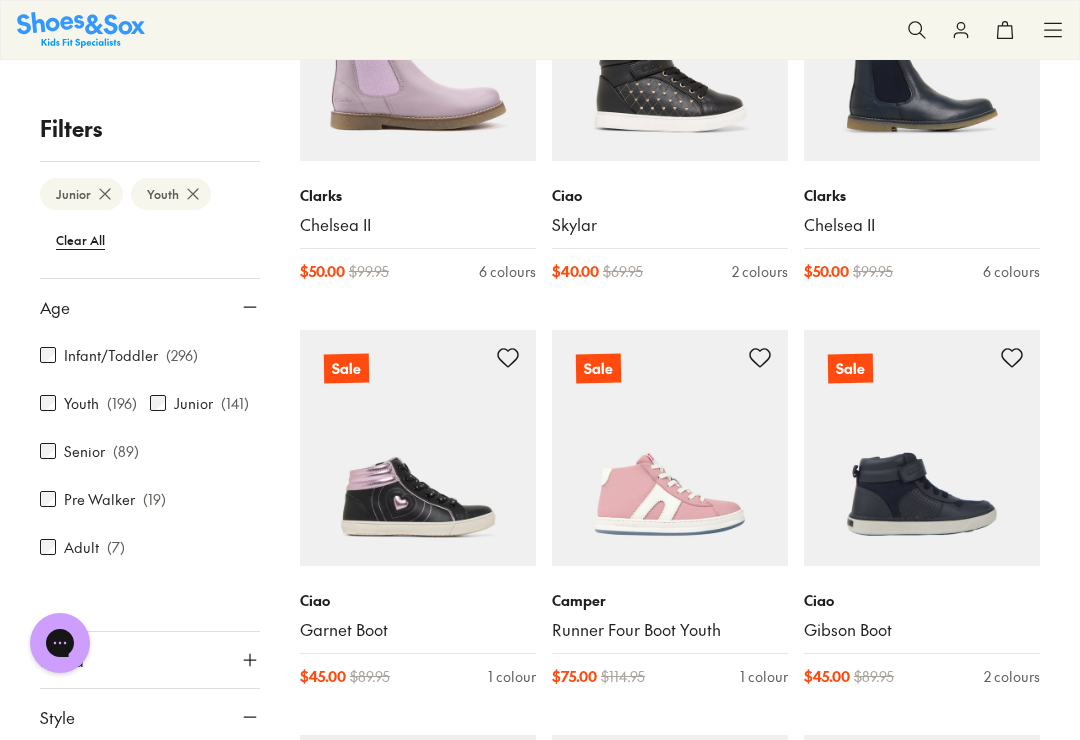click at bounding box center (670, 4092) 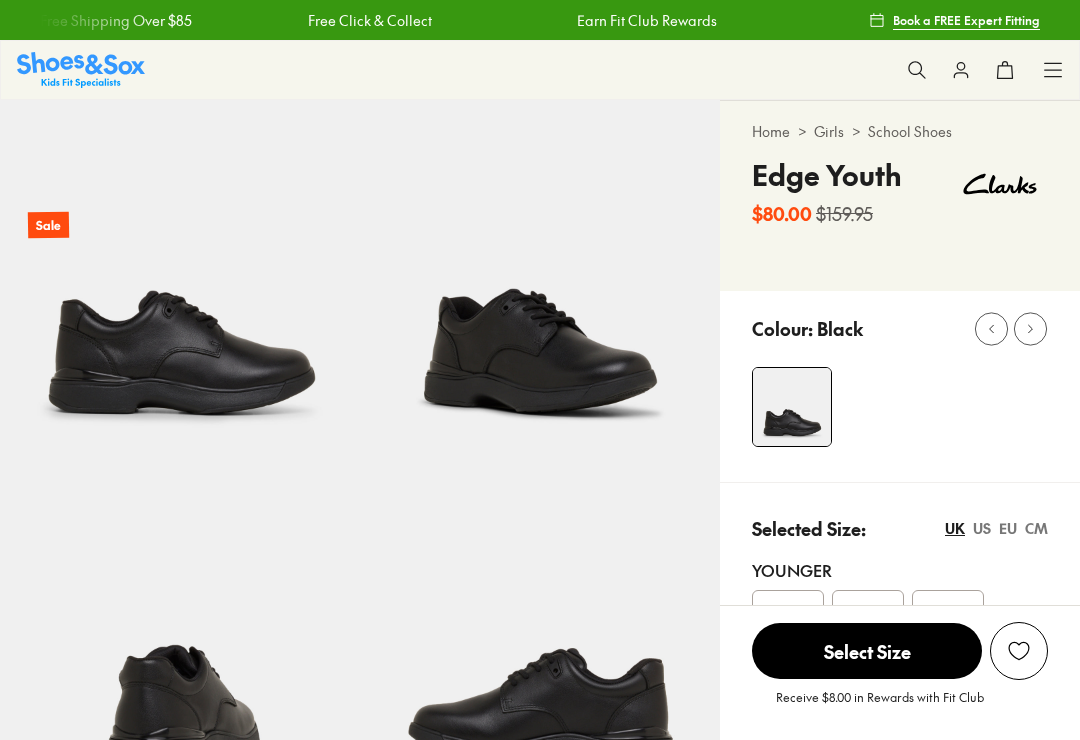 select on "*" 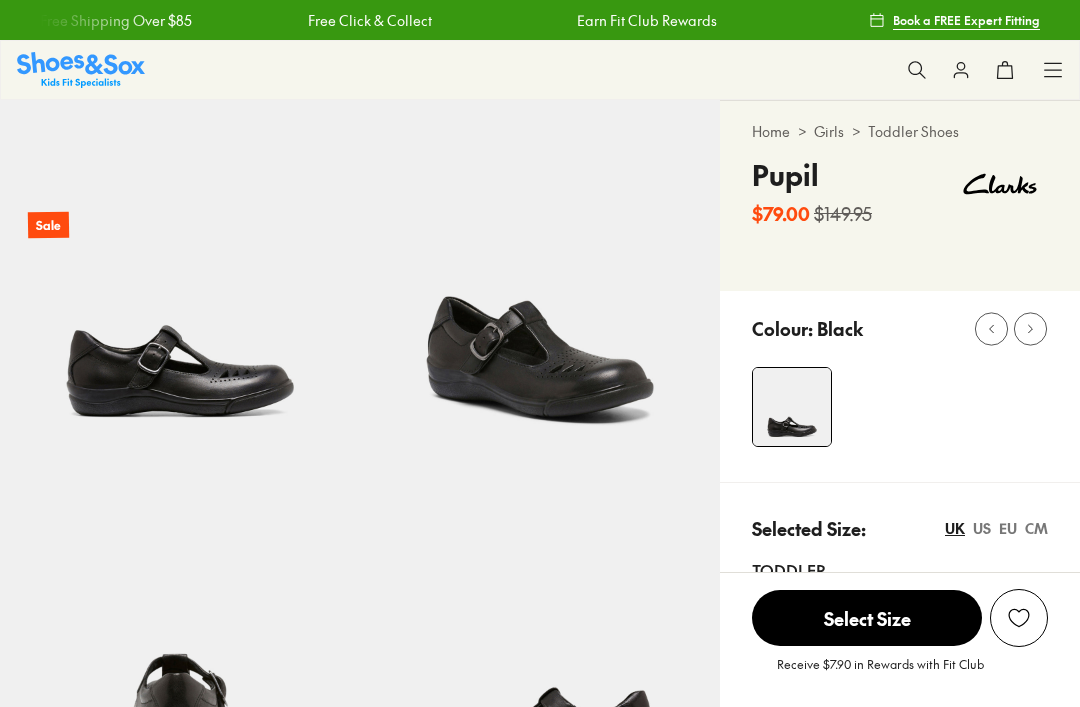 scroll, scrollTop: 145, scrollLeft: 0, axis: vertical 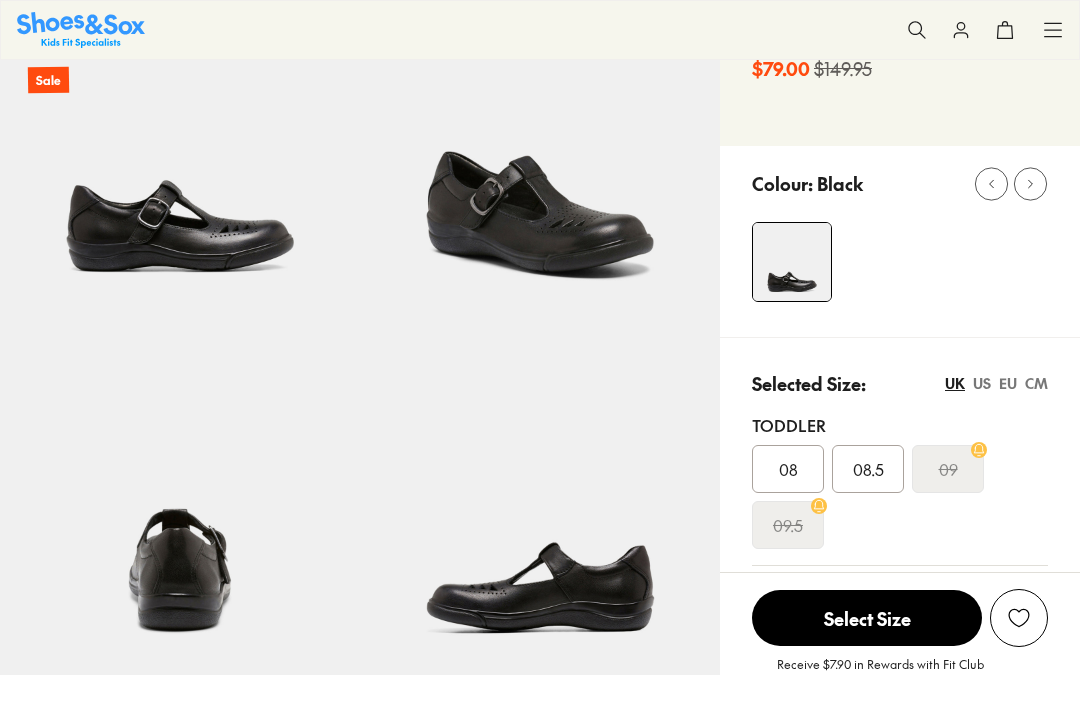select on "*" 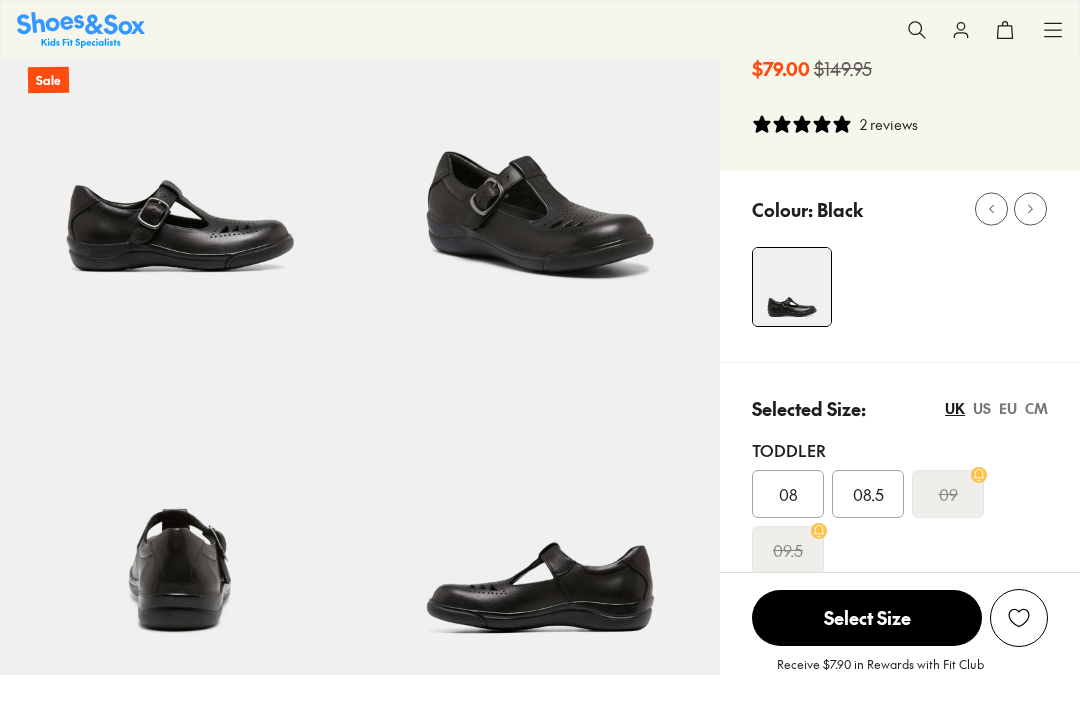scroll, scrollTop: 0, scrollLeft: 0, axis: both 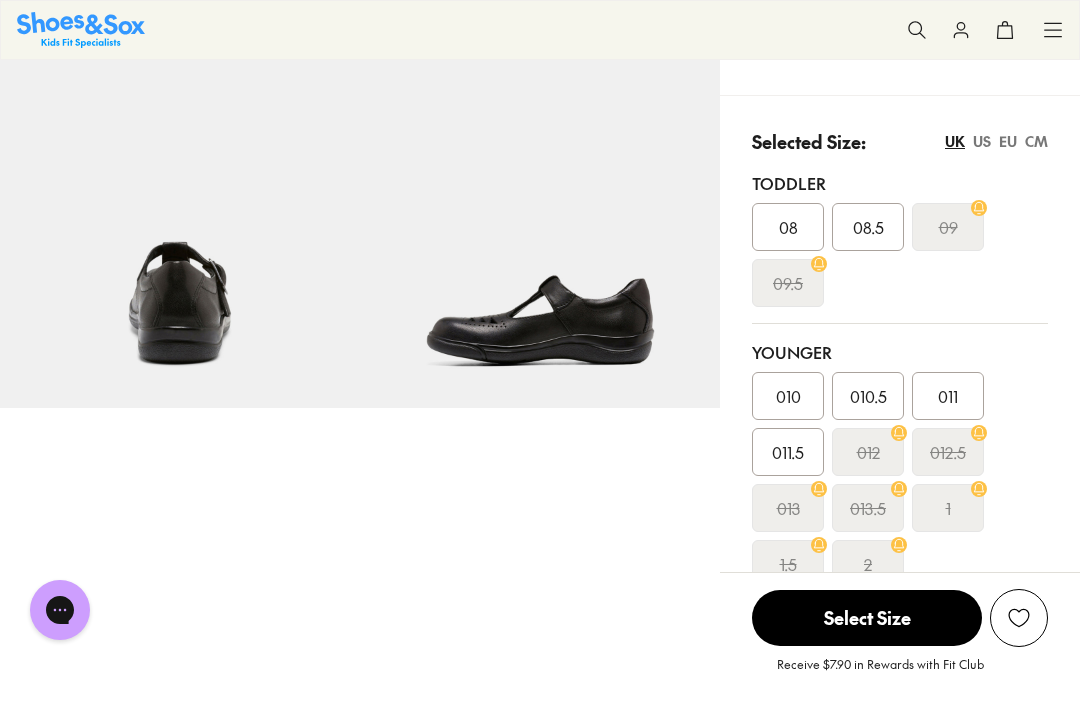 click on "1" at bounding box center [948, 508] 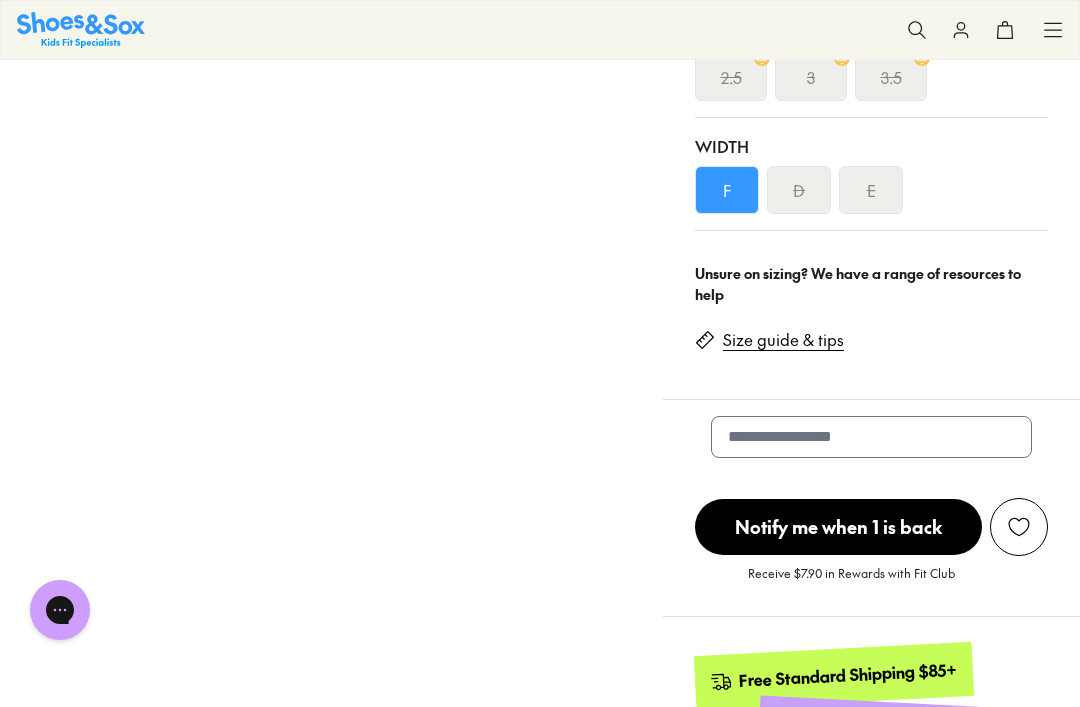 scroll, scrollTop: 901, scrollLeft: 0, axis: vertical 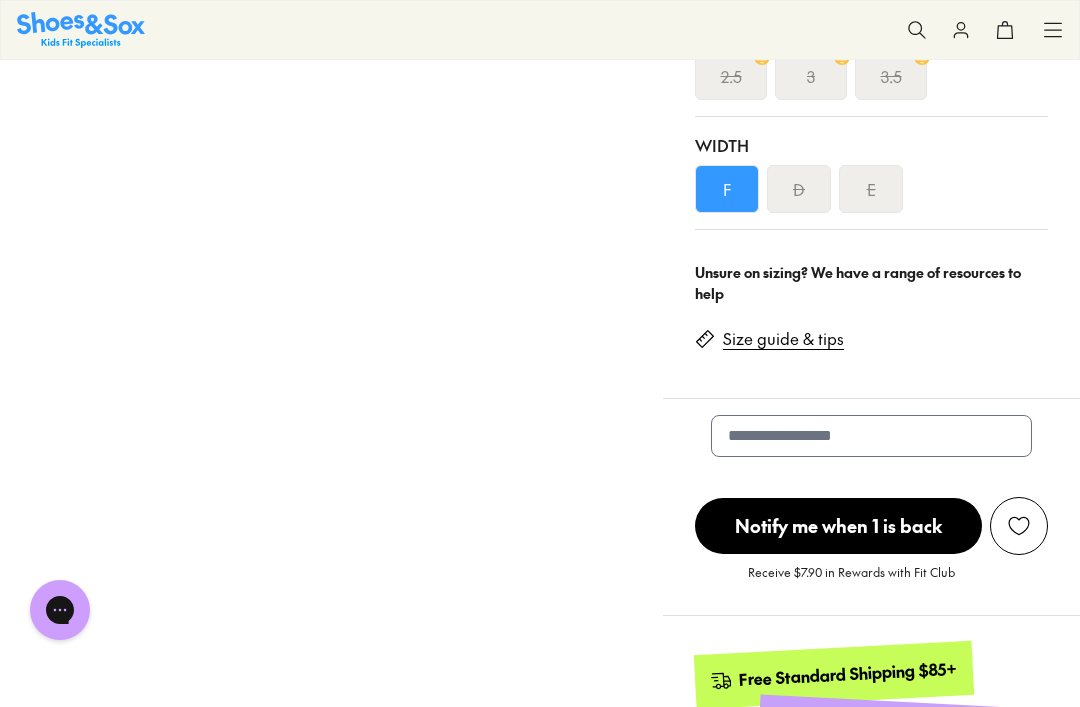 click on "Notify me when 1 is back" at bounding box center (838, 526) 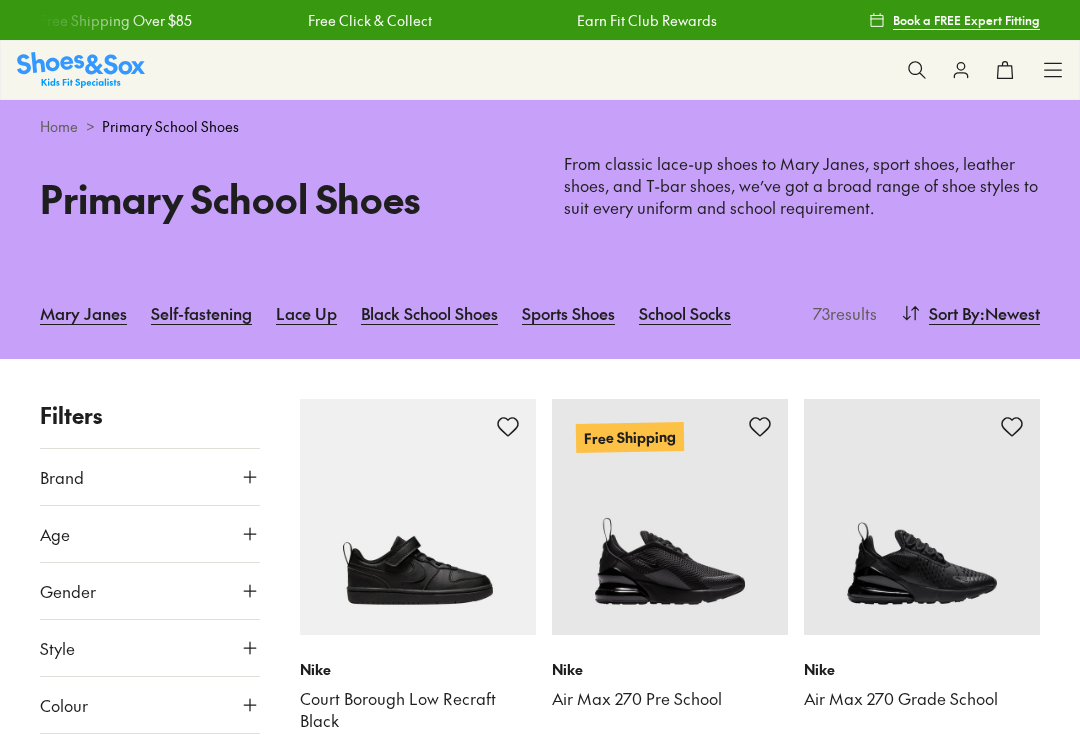 scroll, scrollTop: 0, scrollLeft: 0, axis: both 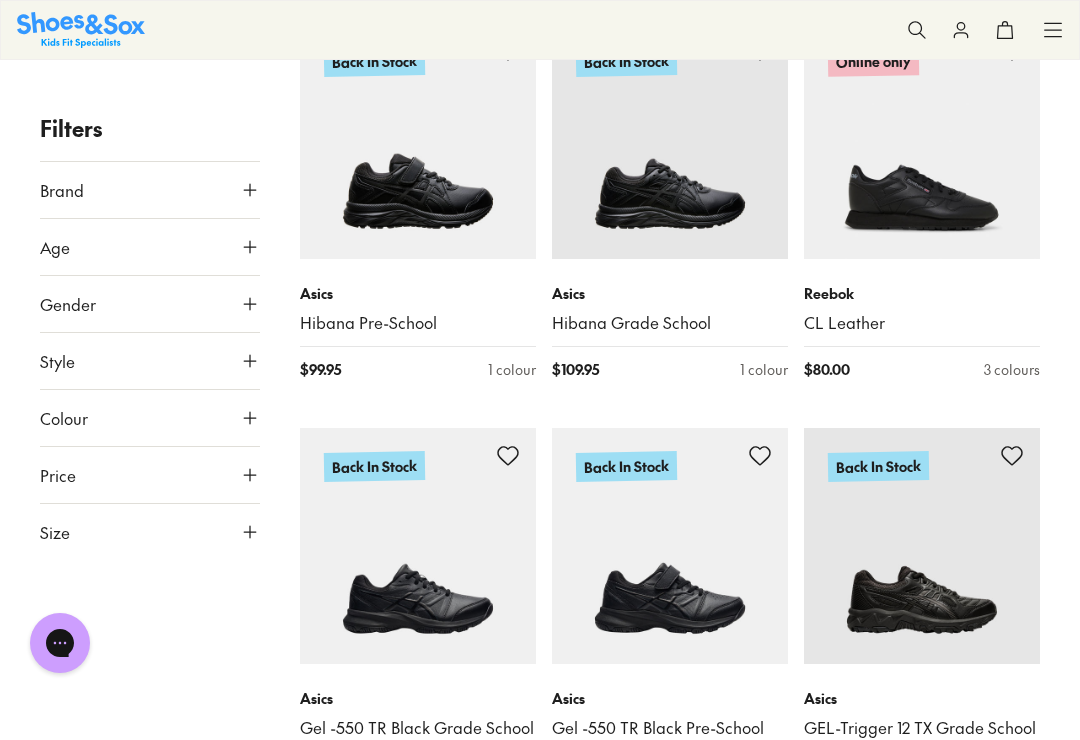 click at bounding box center (670, 2210) 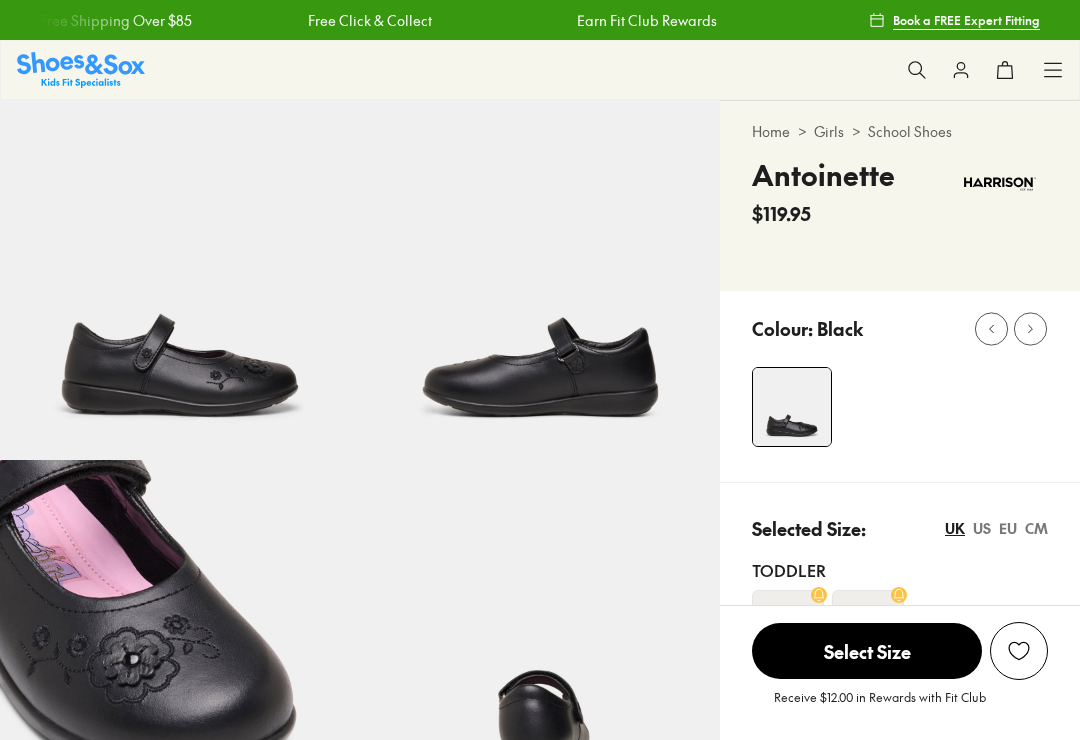 scroll, scrollTop: 217, scrollLeft: 0, axis: vertical 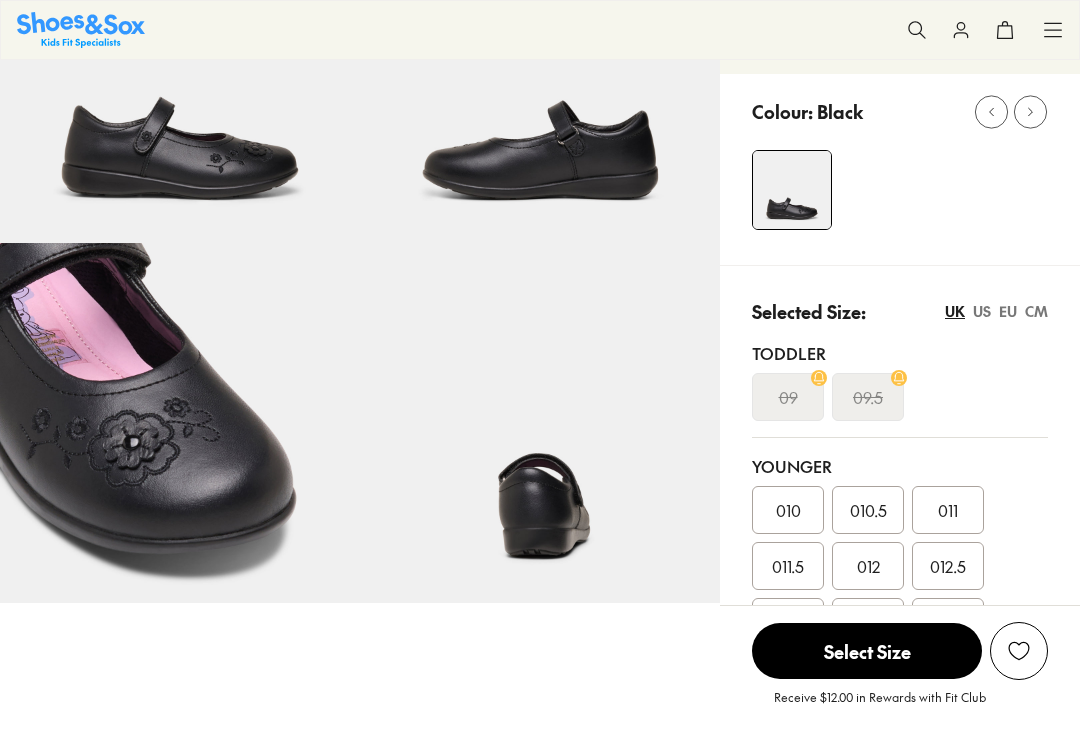 select on "*" 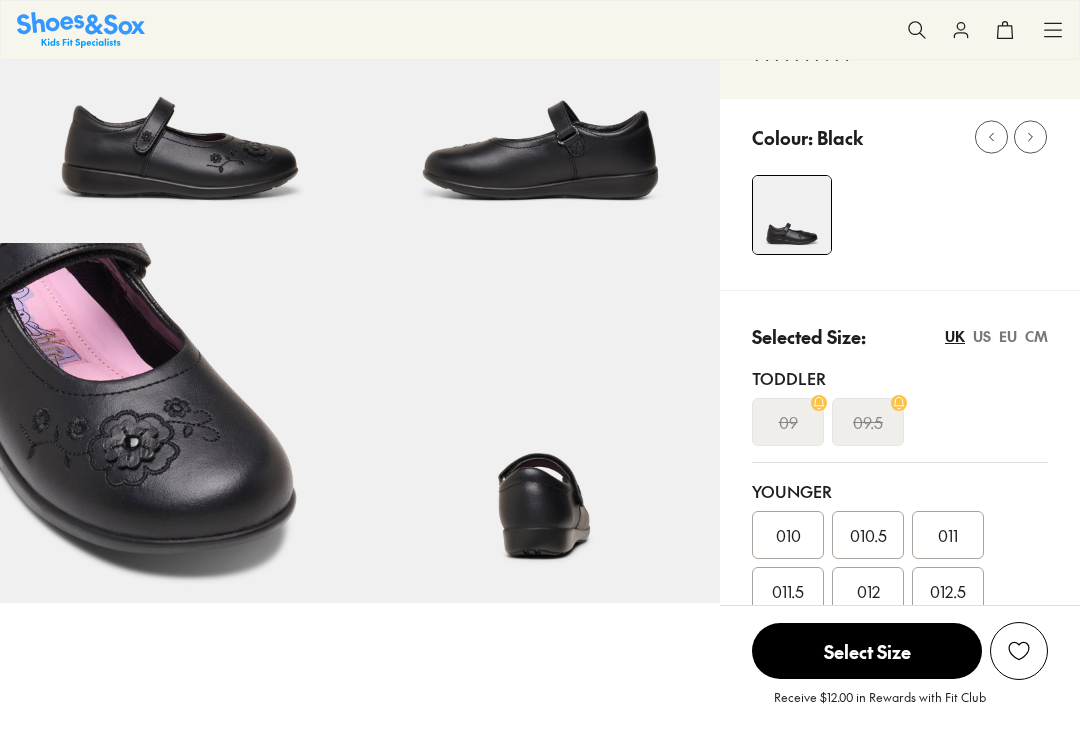 scroll, scrollTop: 217, scrollLeft: 0, axis: vertical 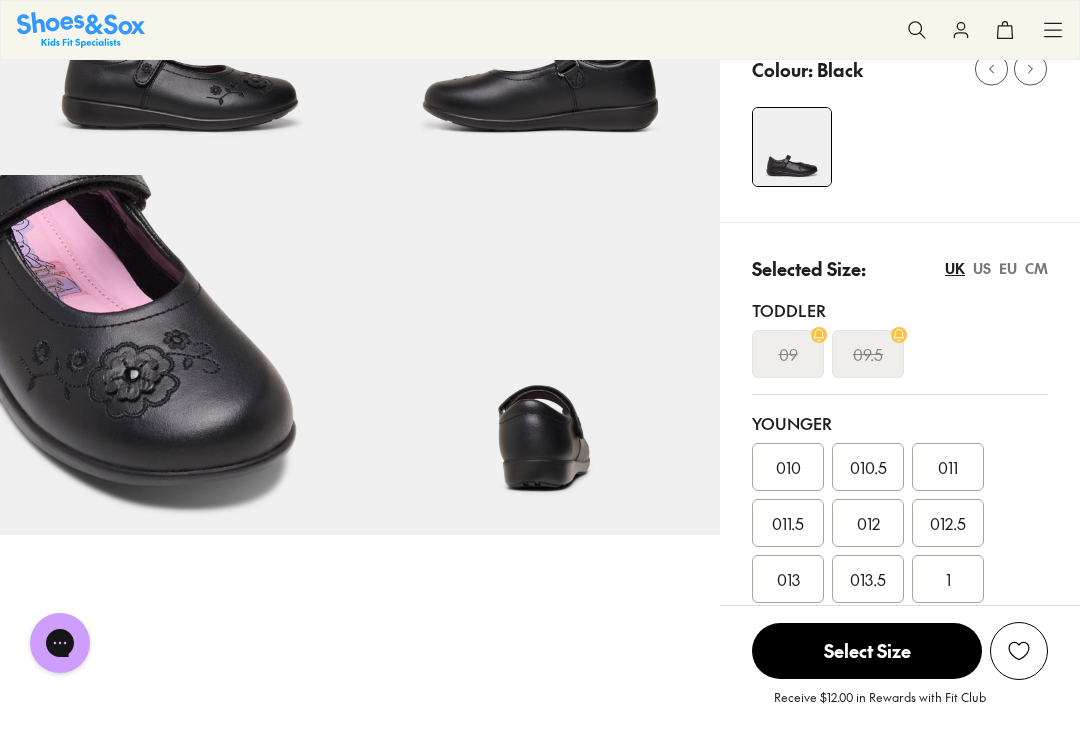 click on "1" at bounding box center (948, 579) 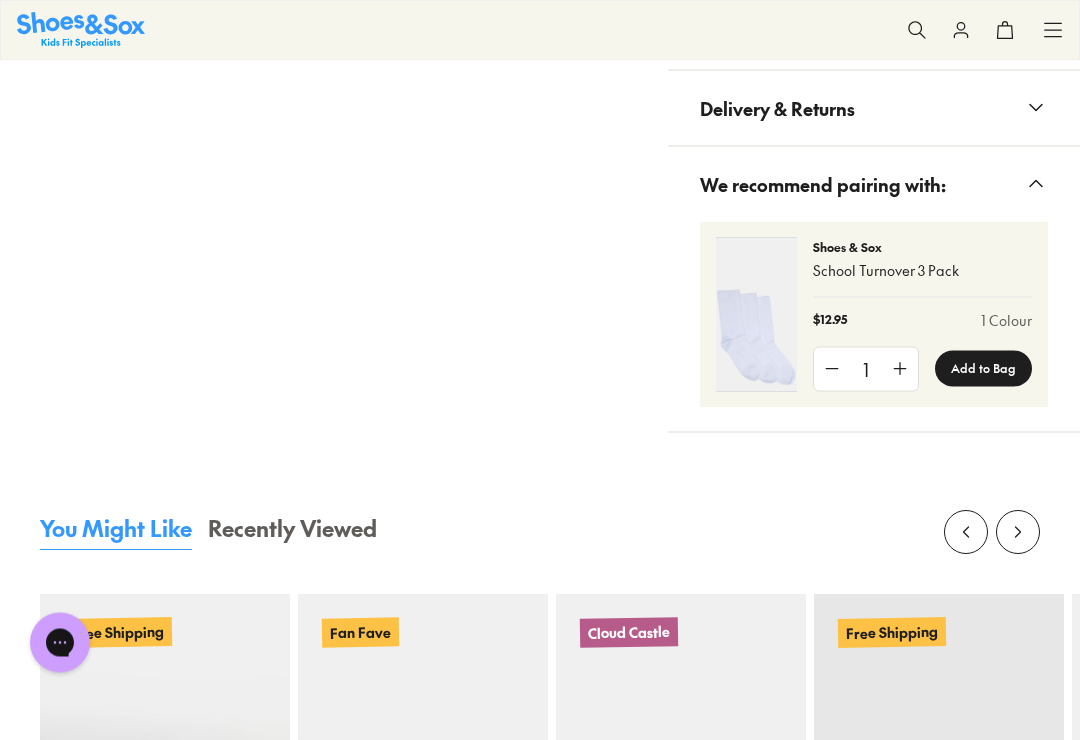 scroll, scrollTop: 1825, scrollLeft: 0, axis: vertical 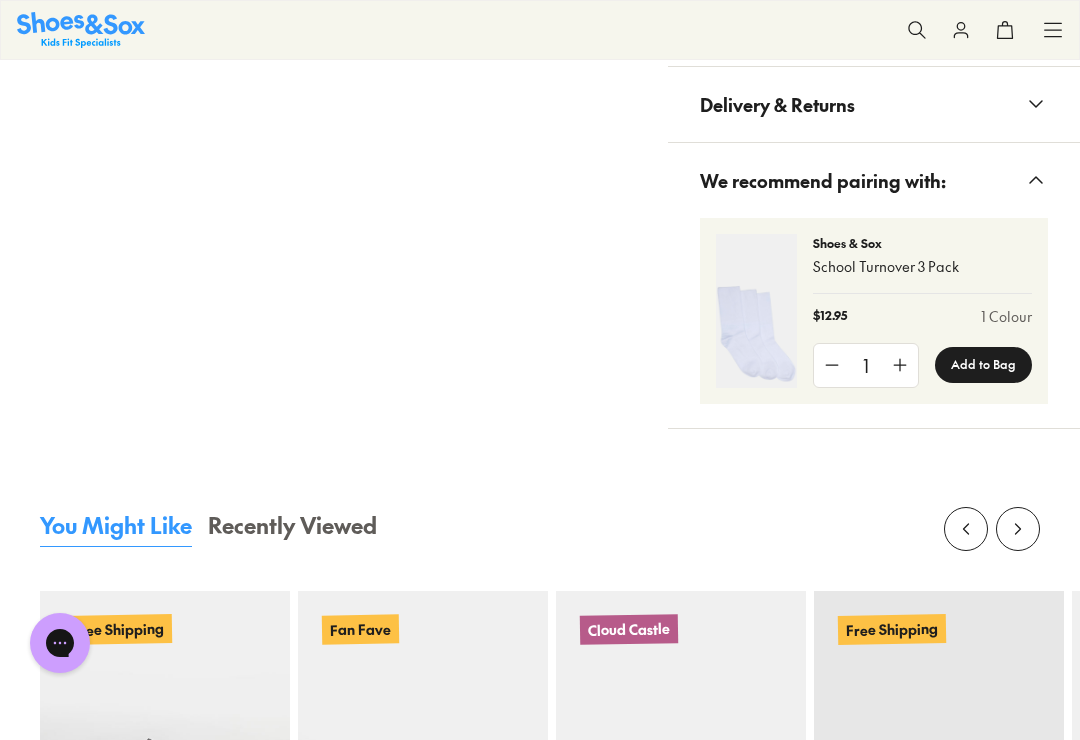 click on "Cloud Castle Bailee" at bounding box center [681, 905] 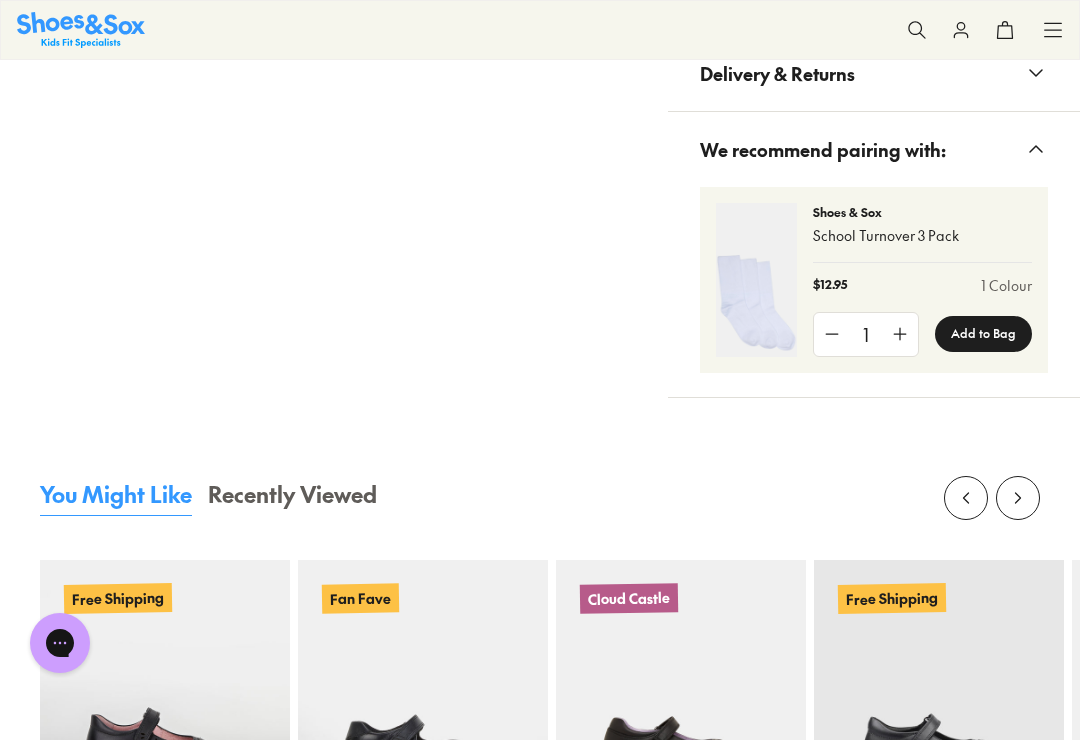 click at bounding box center [681, 685] 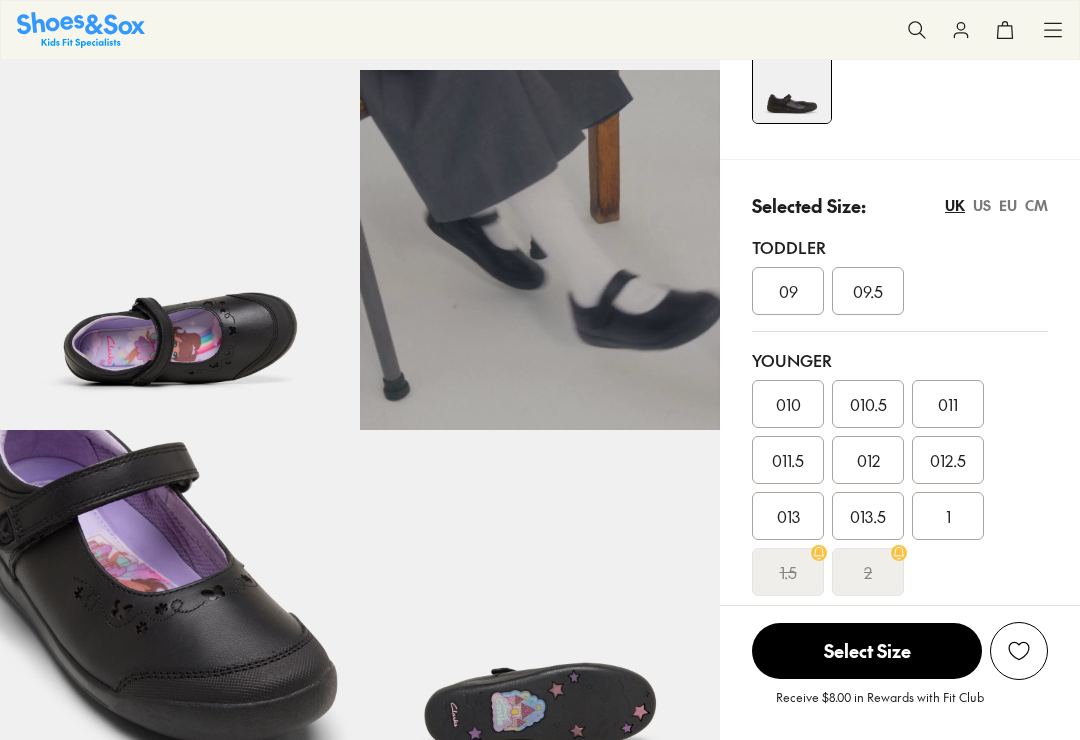 scroll, scrollTop: 638, scrollLeft: 0, axis: vertical 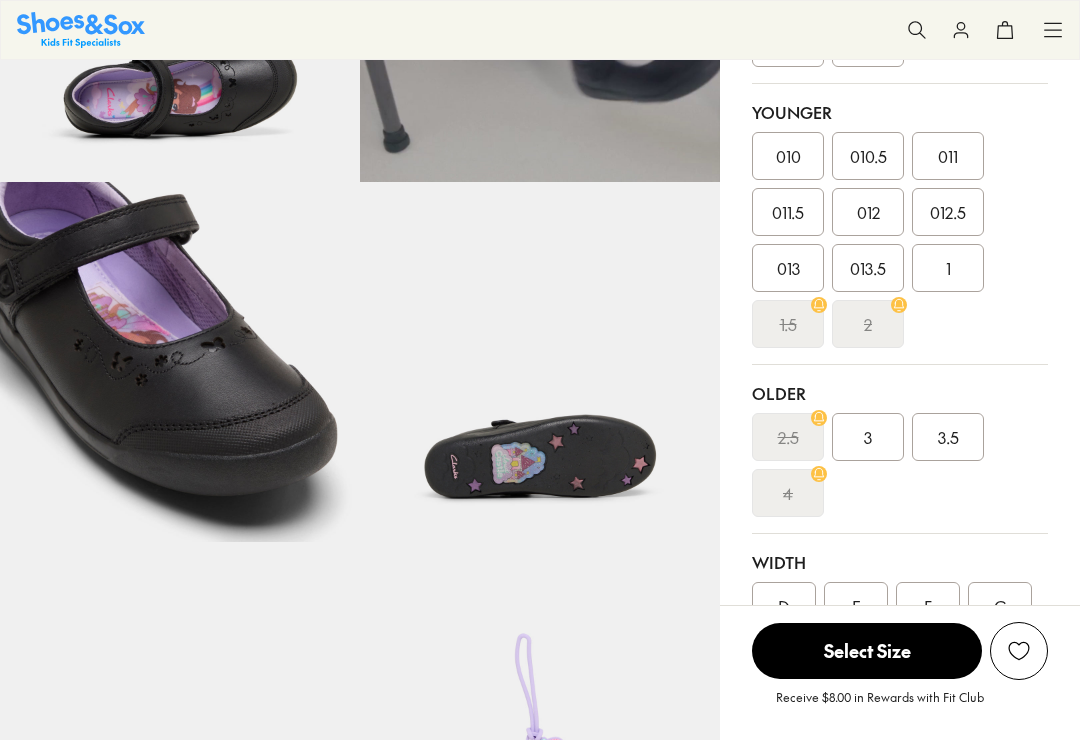 select on "*" 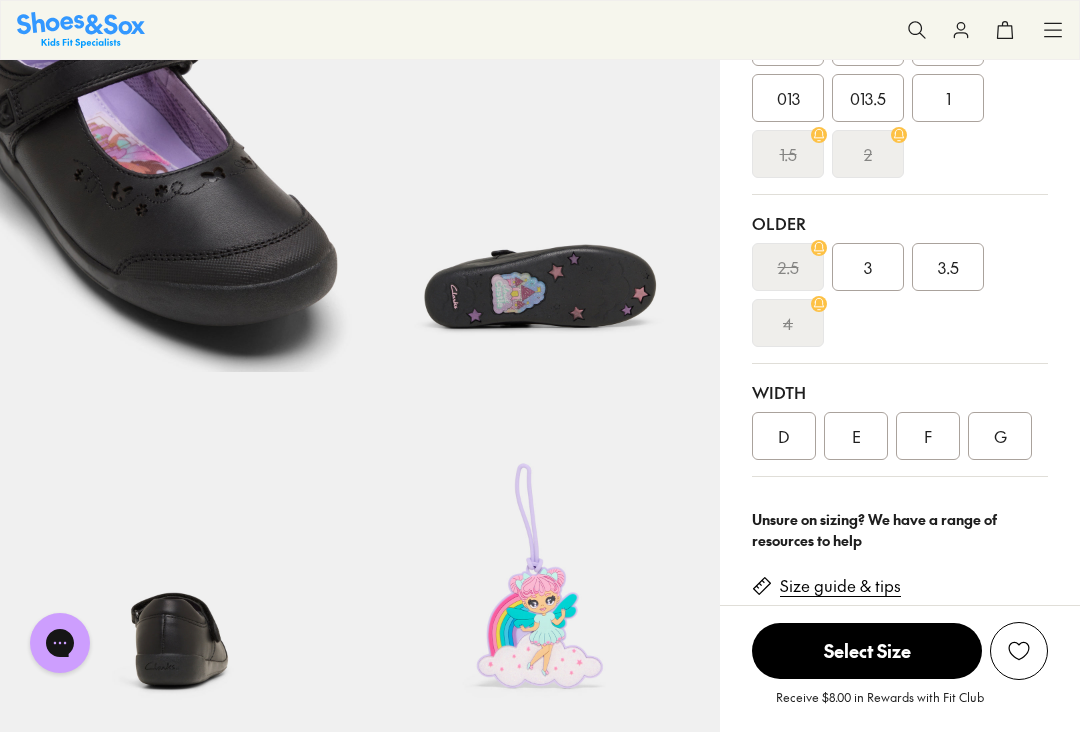 scroll, scrollTop: 810, scrollLeft: 0, axis: vertical 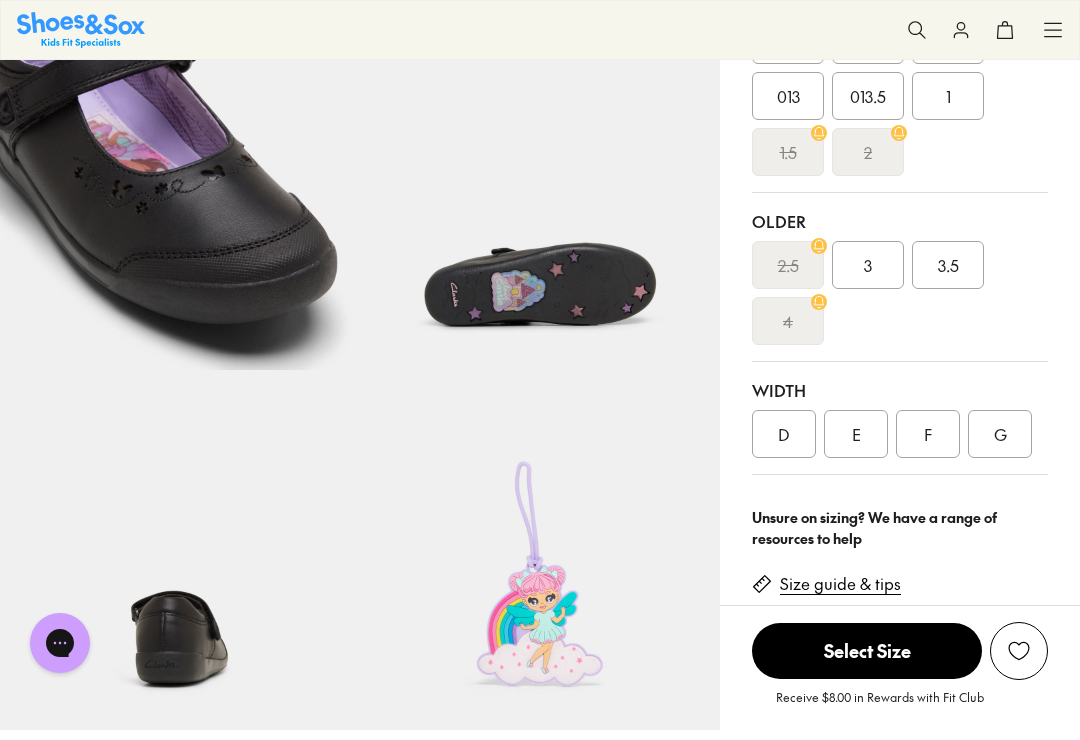 click 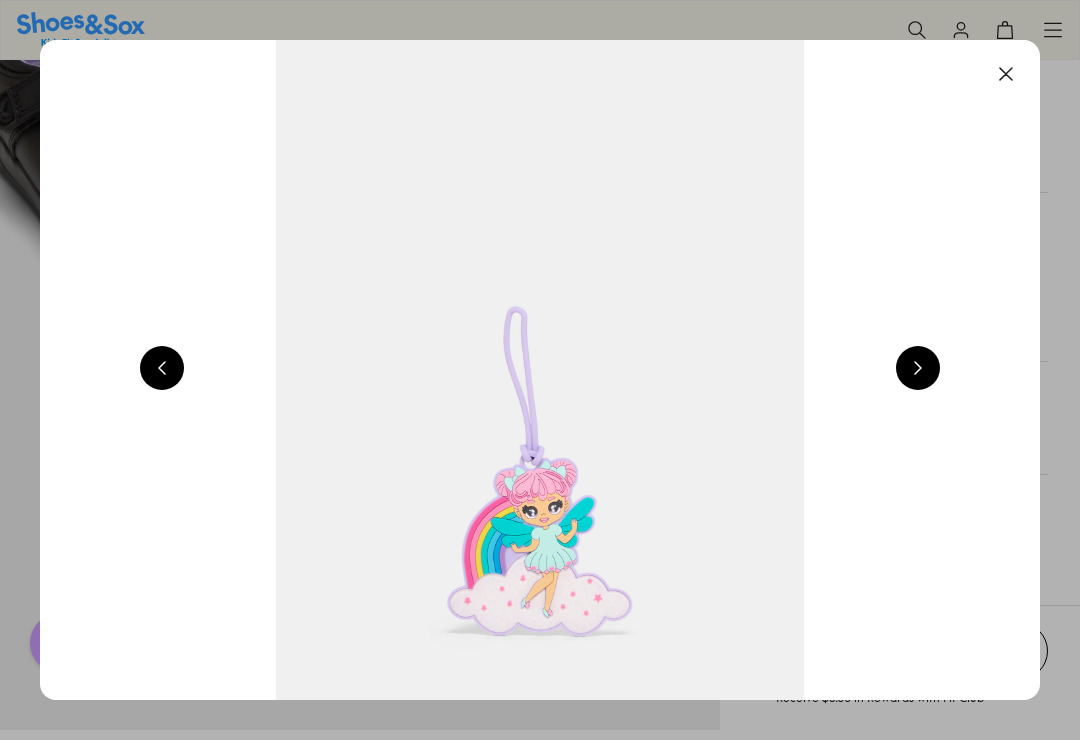 scroll, scrollTop: 841, scrollLeft: 0, axis: vertical 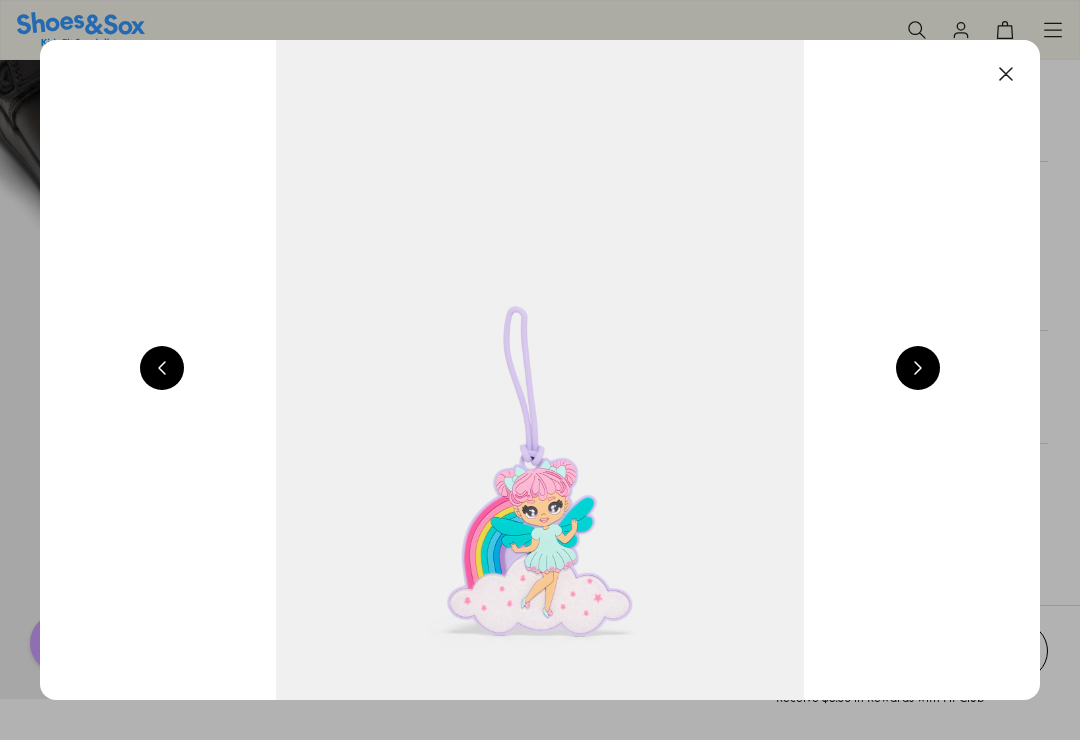 click at bounding box center (1006, 74) 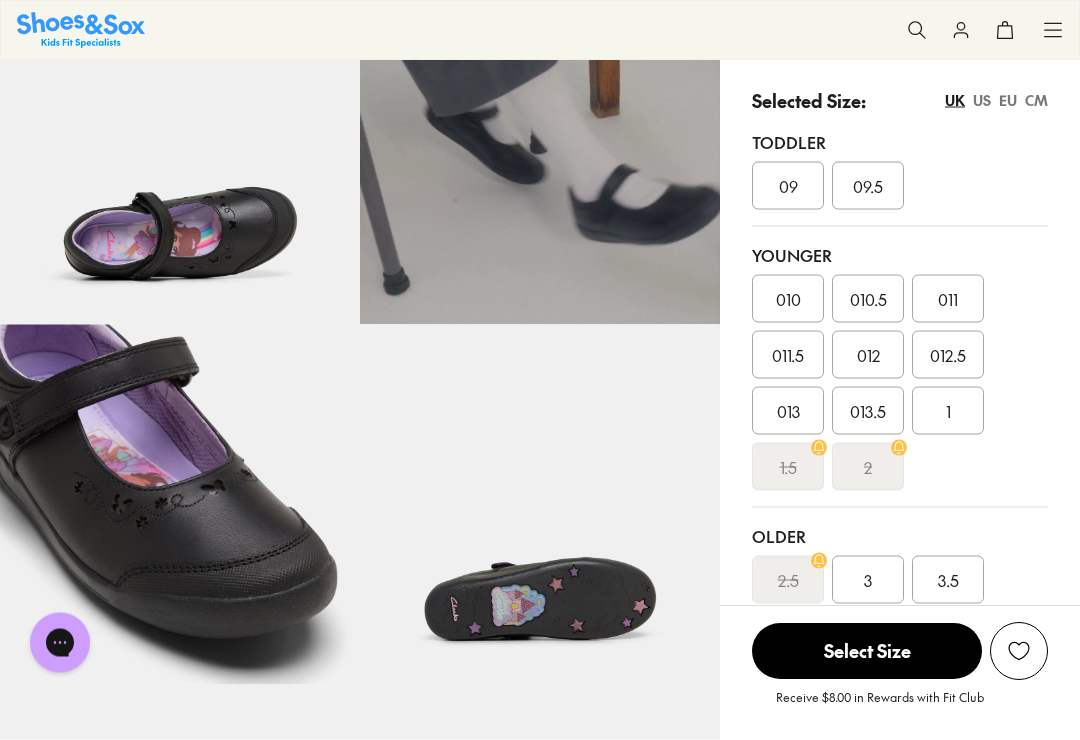 scroll, scrollTop: 539, scrollLeft: 0, axis: vertical 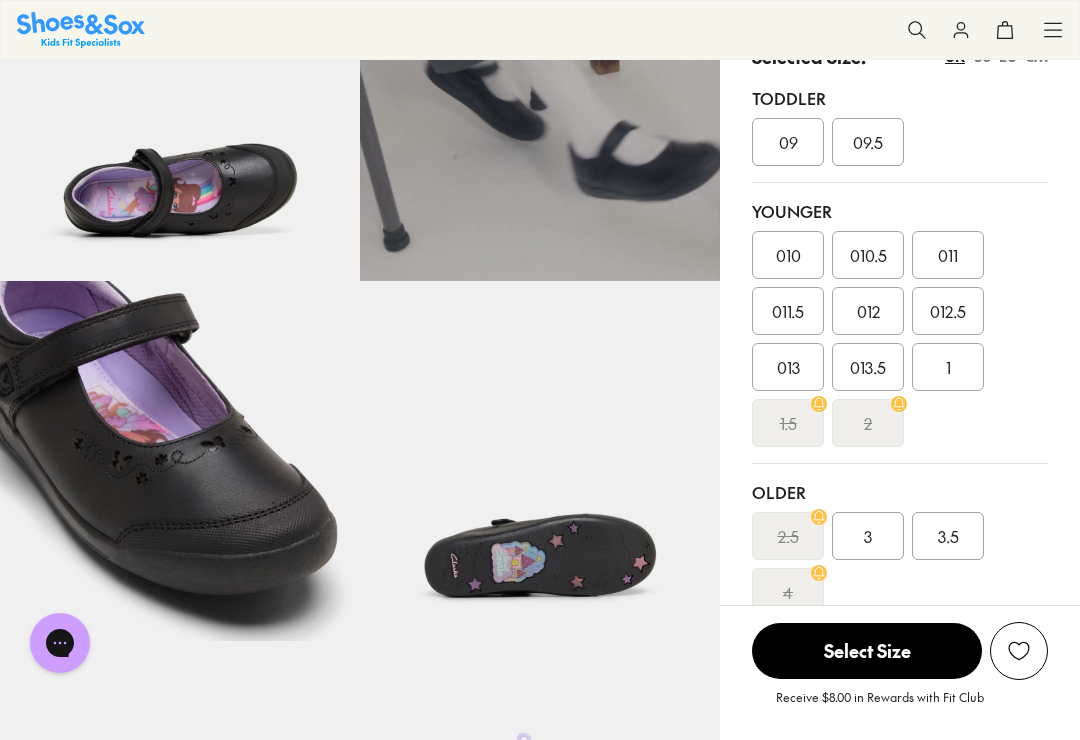 click on "1" at bounding box center (948, 367) 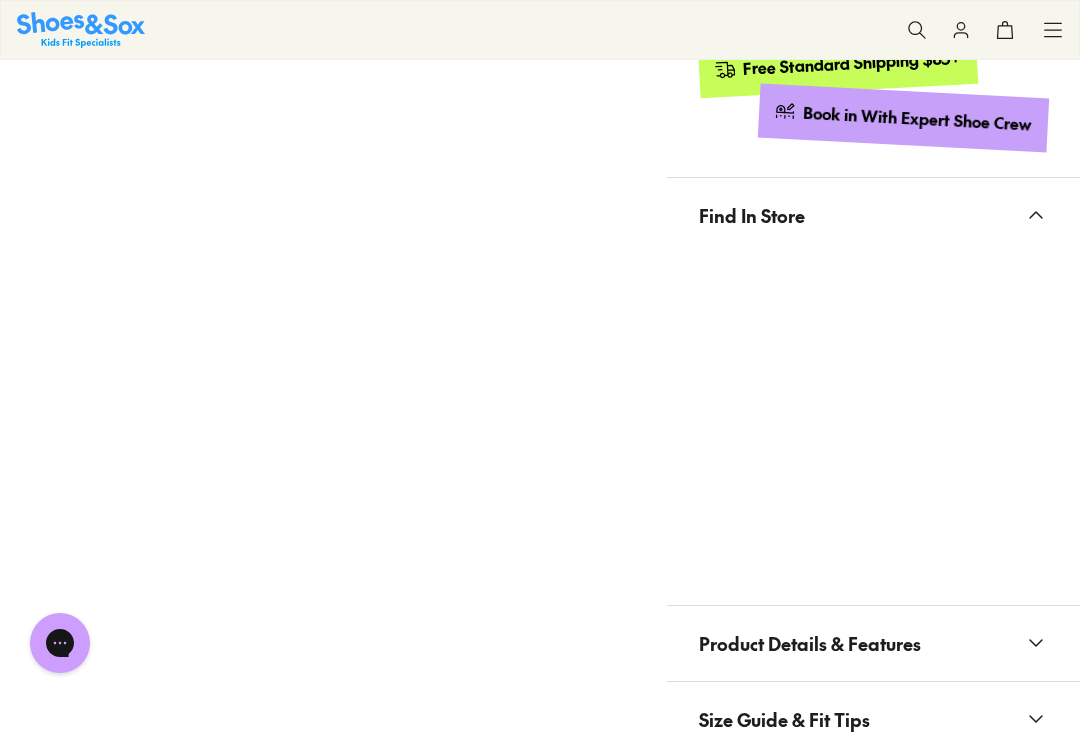 scroll, scrollTop: 1478, scrollLeft: 0, axis: vertical 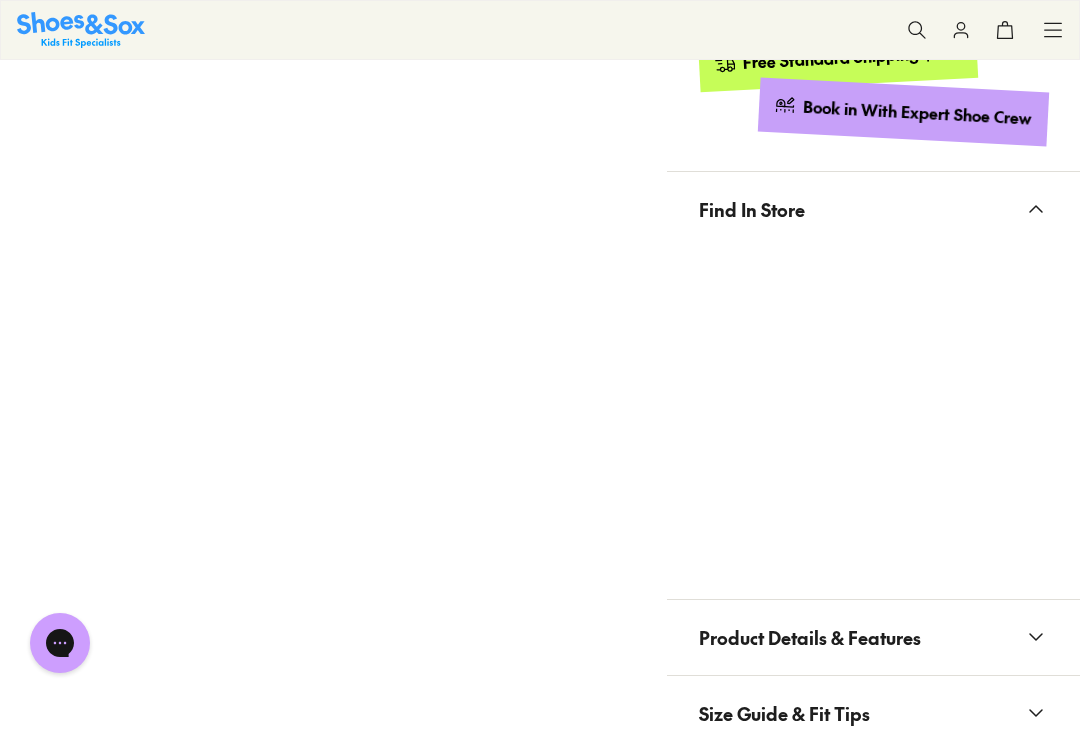 click on "Find In Store" at bounding box center (873, 386) 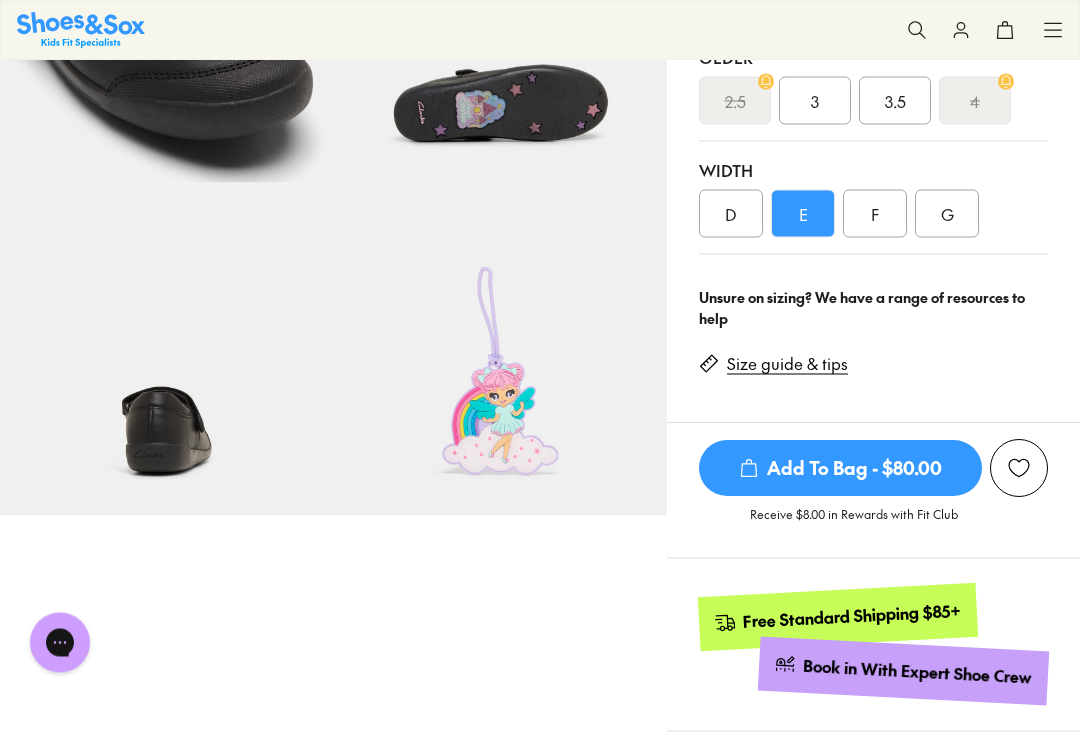 scroll, scrollTop: 948, scrollLeft: 0, axis: vertical 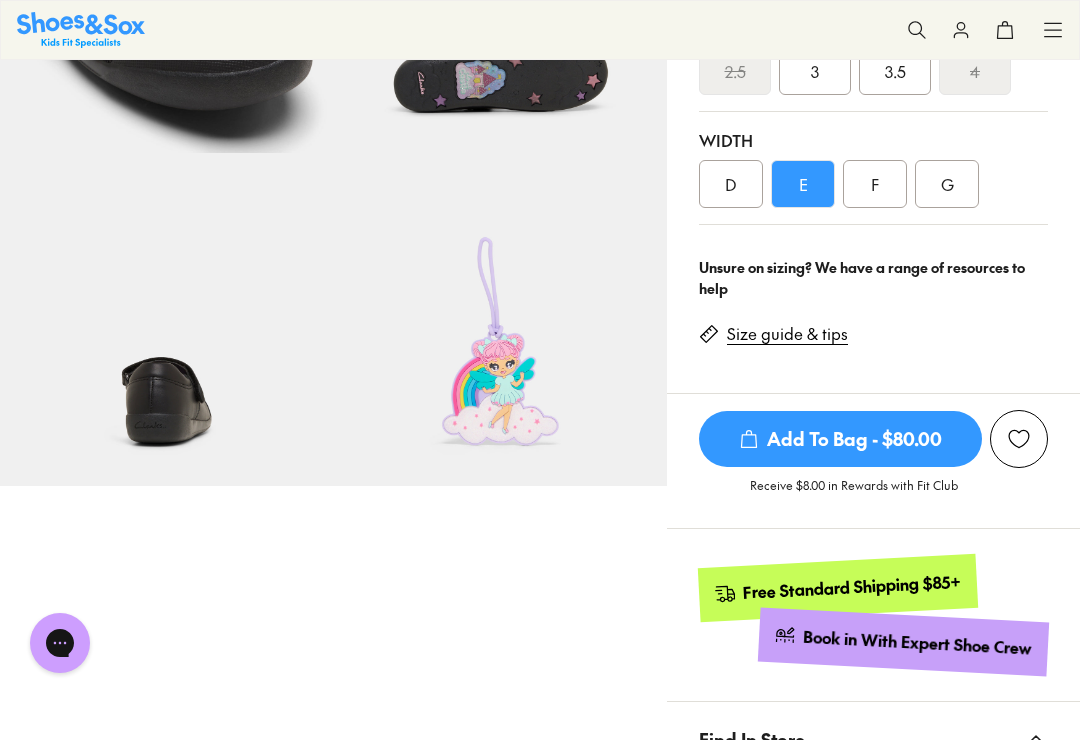 click on "Add To Bag - $80.00" at bounding box center (840, 439) 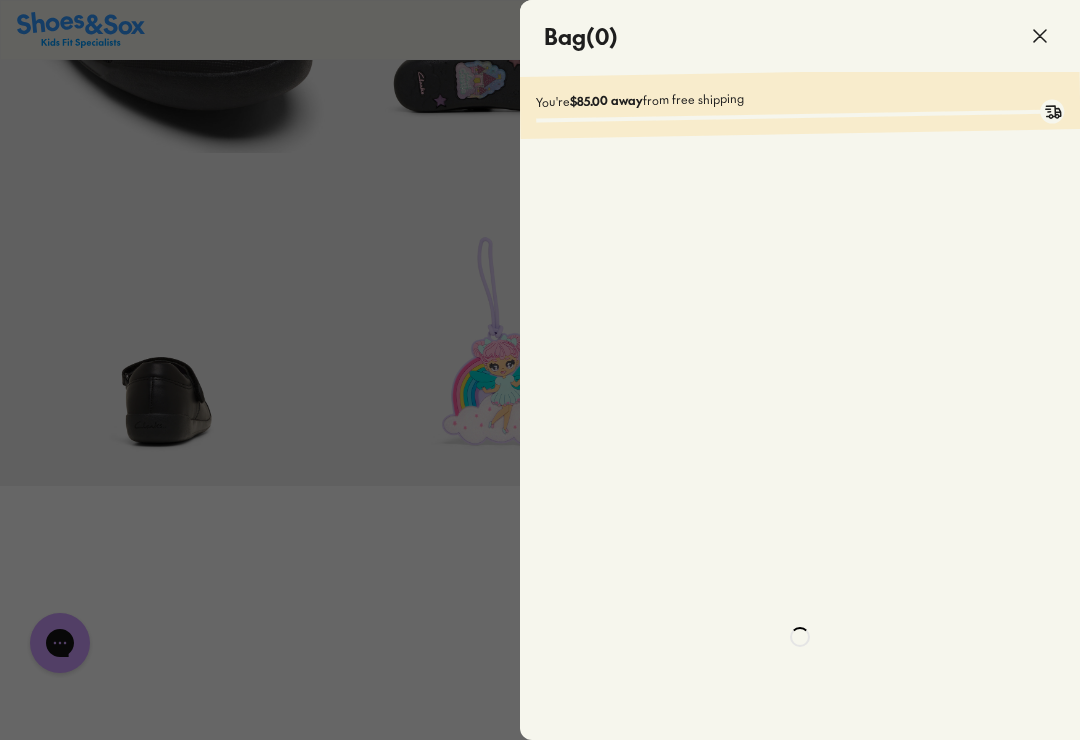 scroll, scrollTop: 0, scrollLeft: 0, axis: both 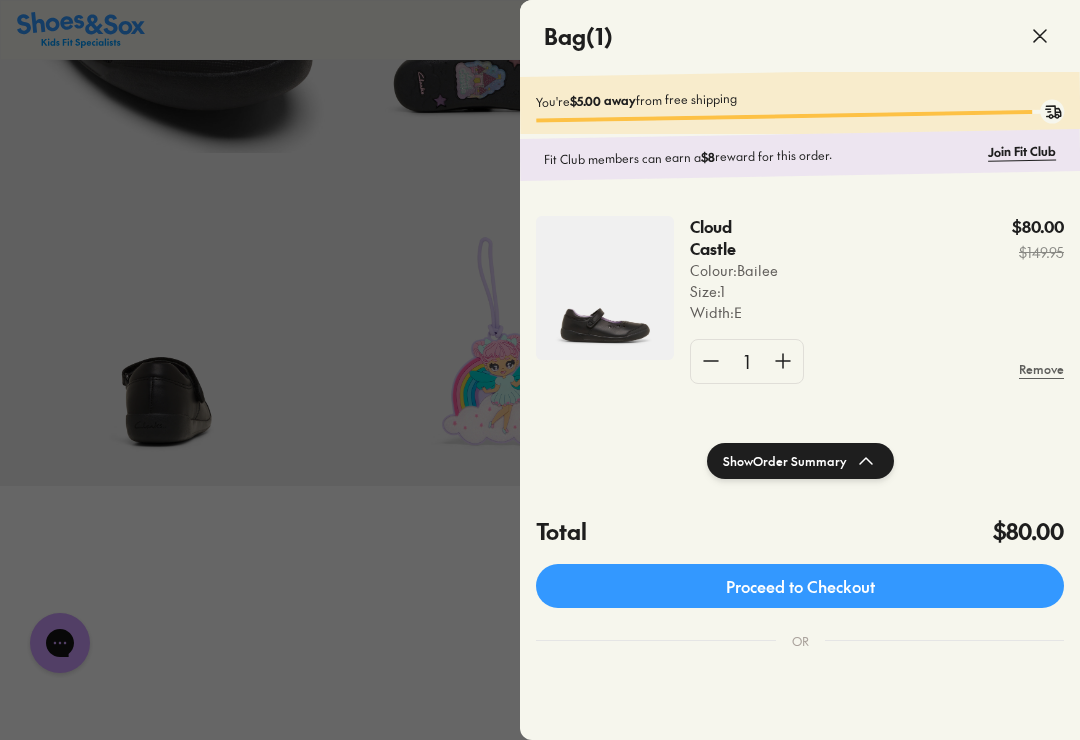 click on "Proceed to Checkout" 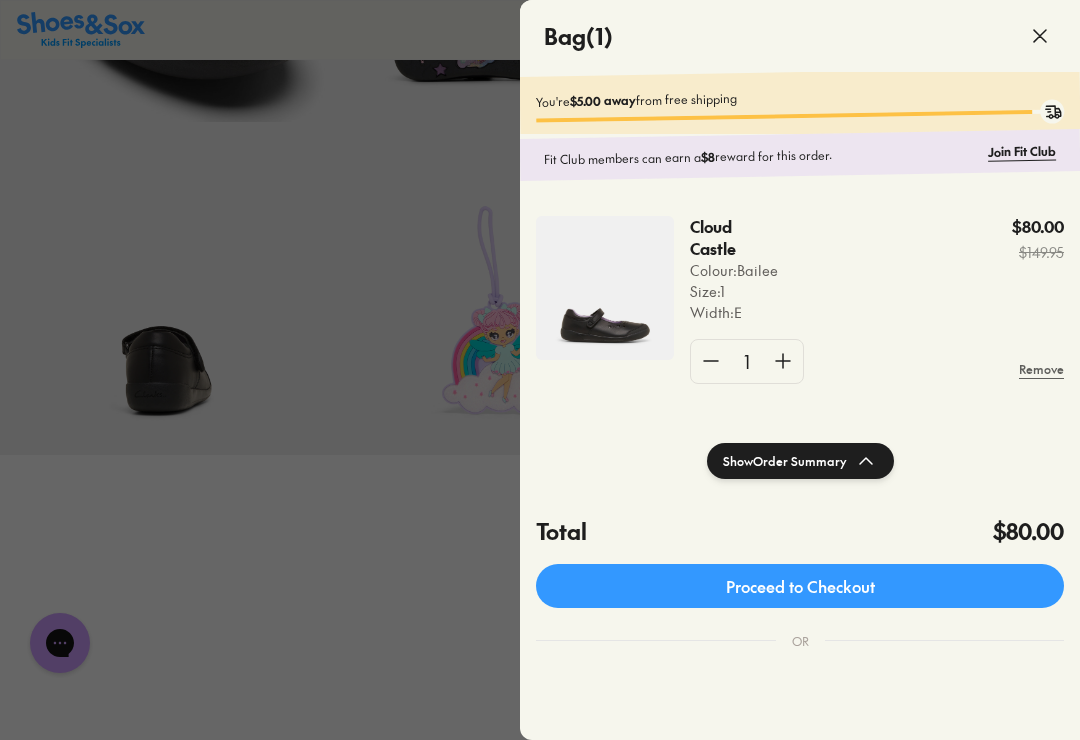 scroll, scrollTop: -2, scrollLeft: 0, axis: vertical 